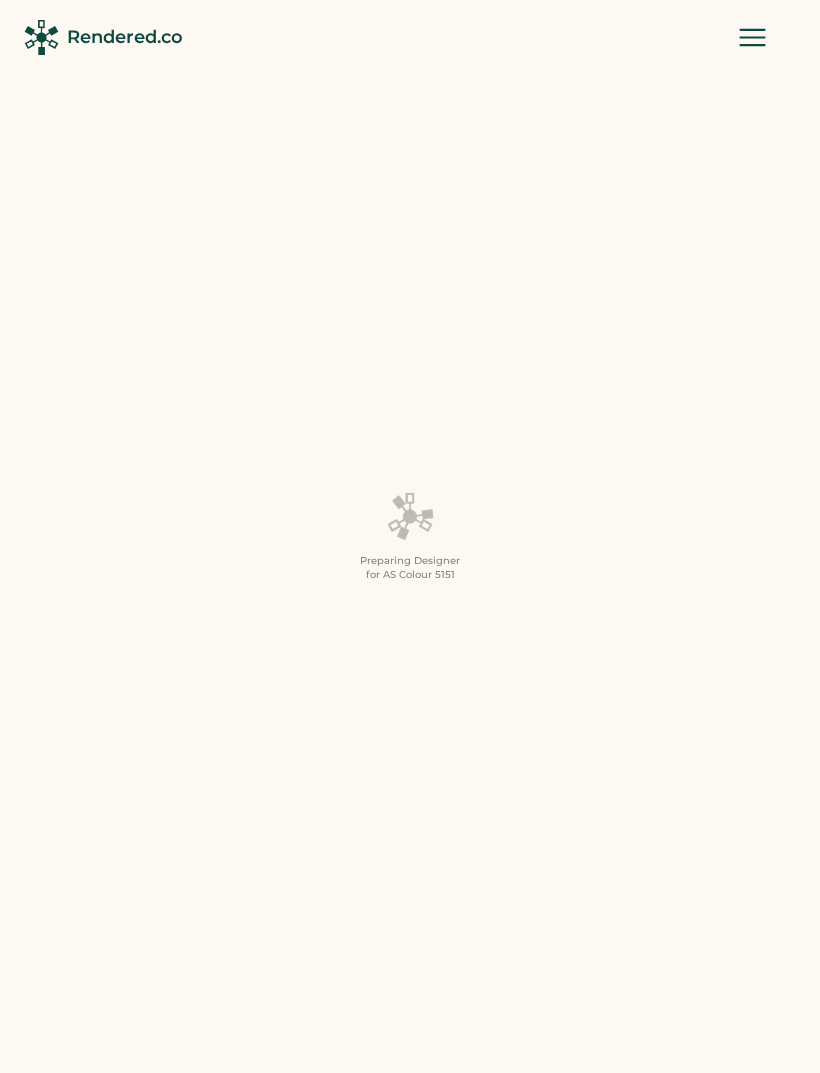 scroll, scrollTop: 0, scrollLeft: 0, axis: both 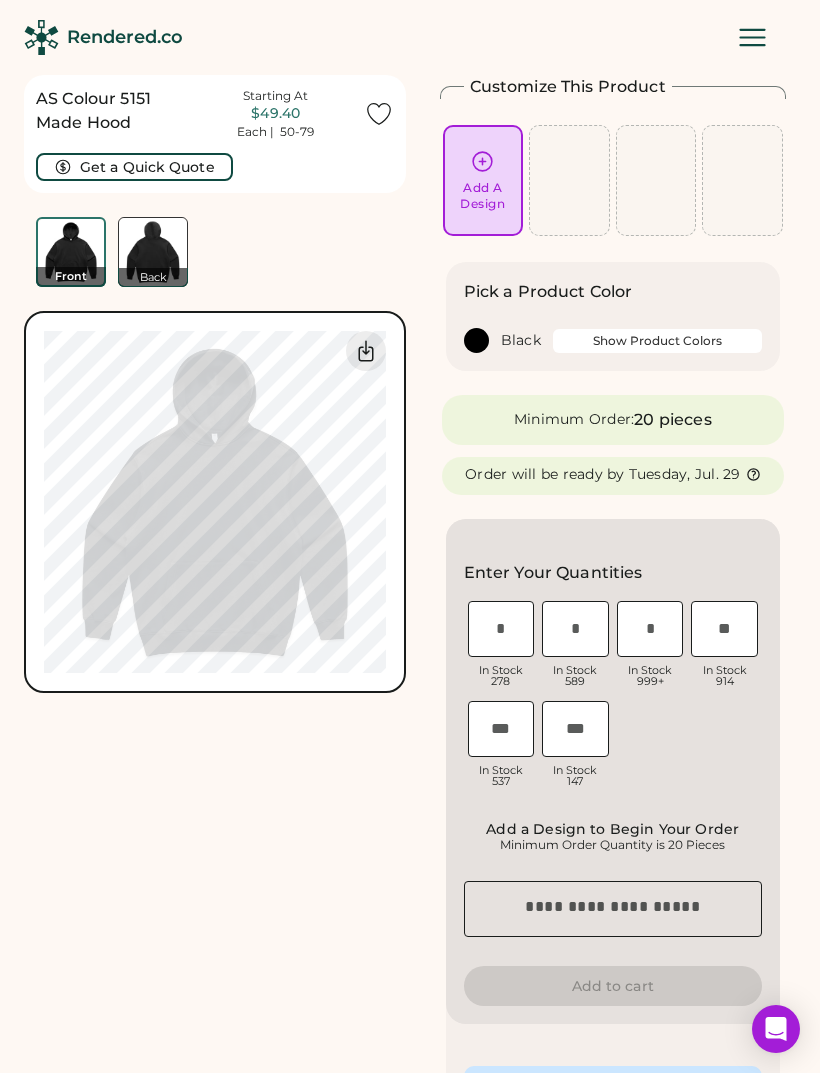 click on "Add A
Design" at bounding box center (483, 180) 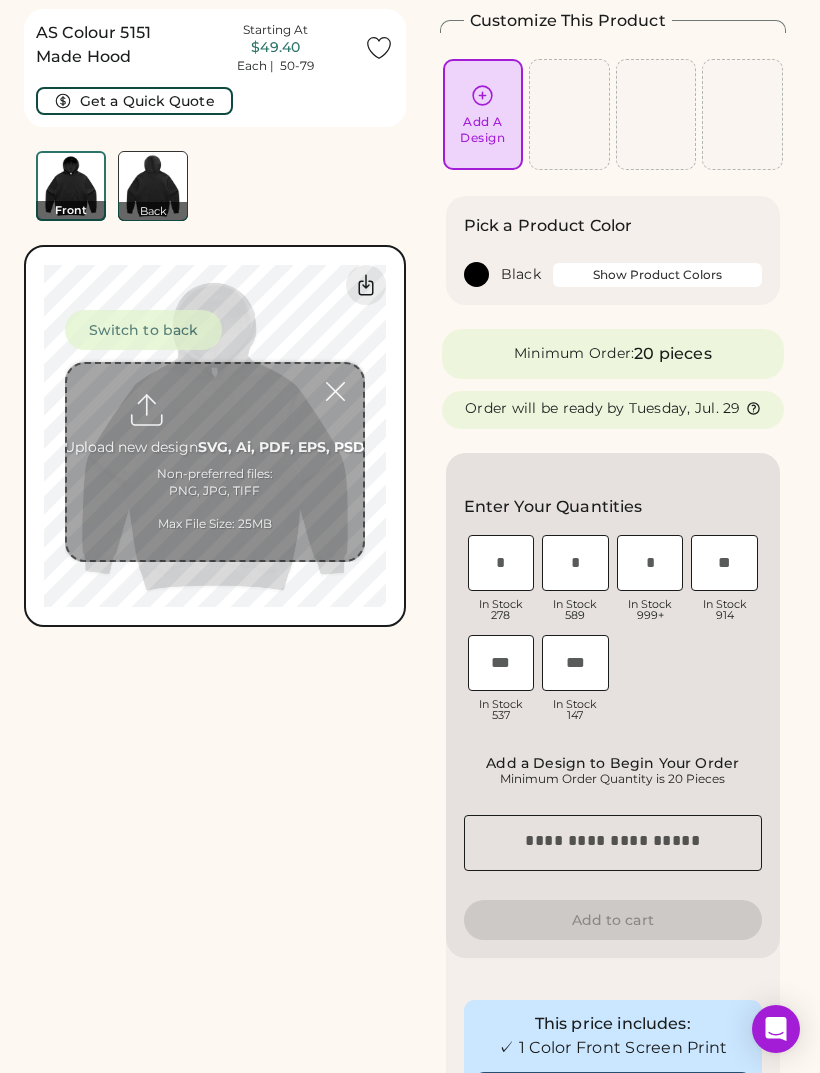 scroll, scrollTop: 75, scrollLeft: 0, axis: vertical 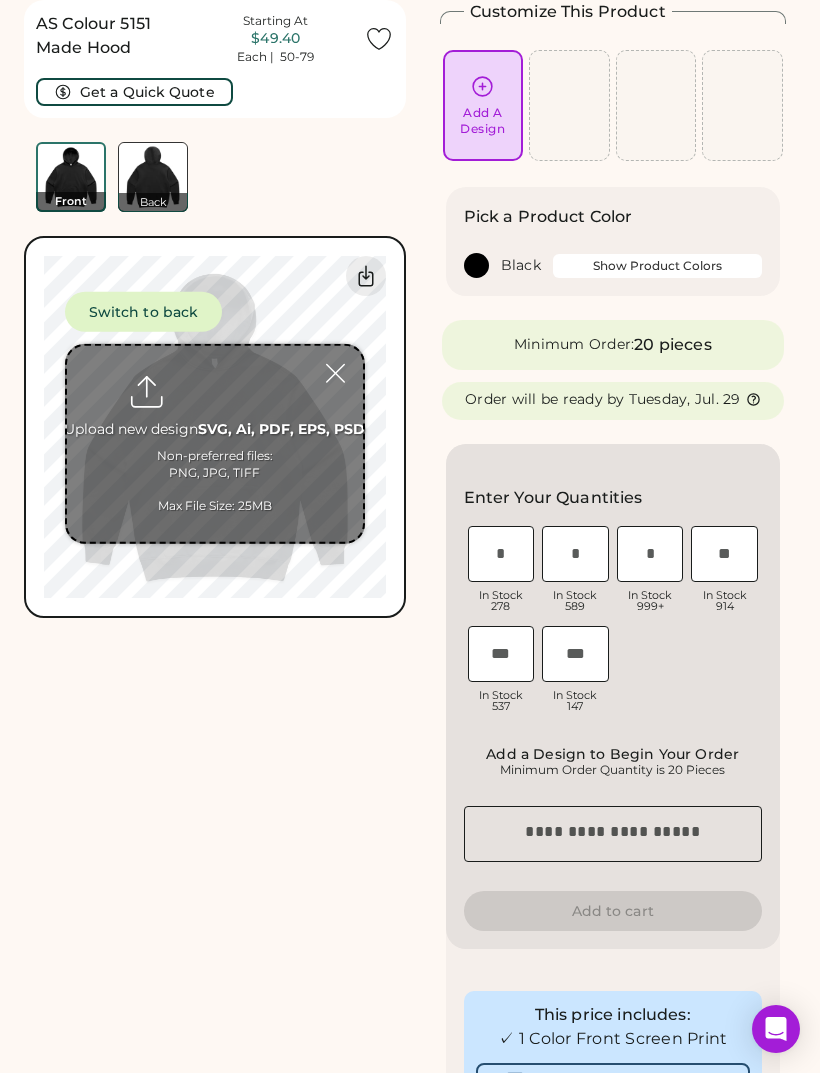 click at bounding box center [215, 444] 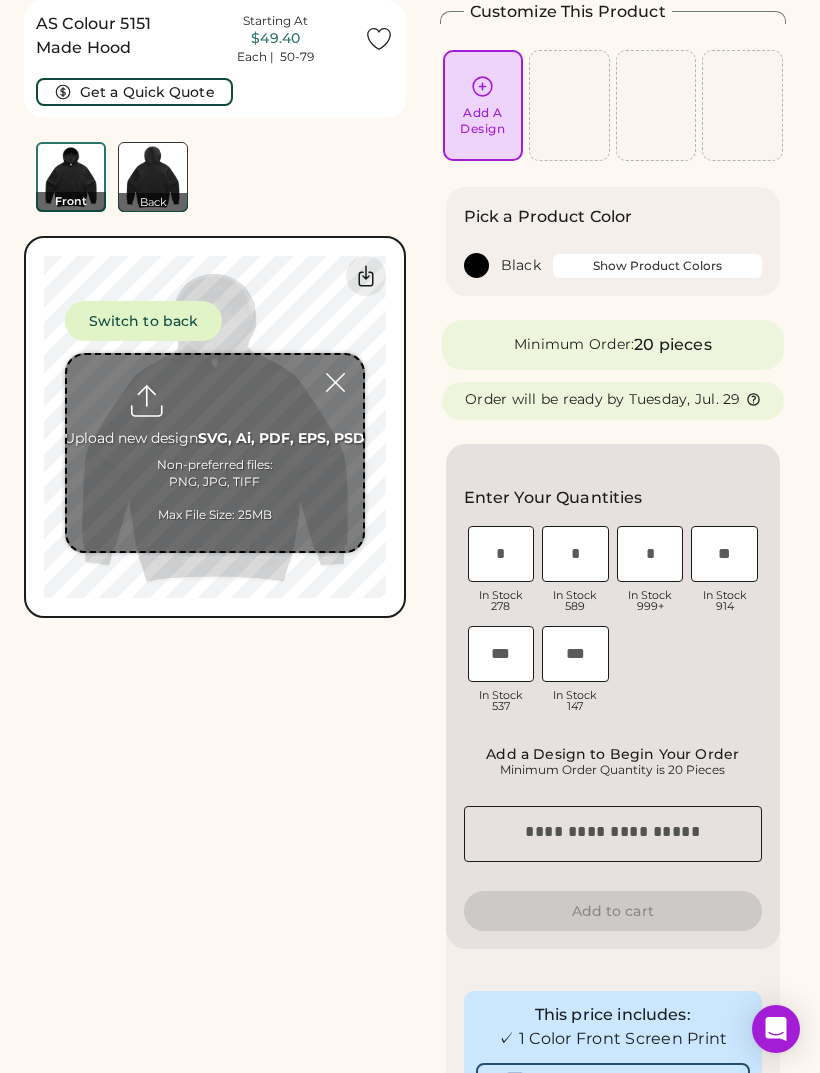 type on "**********" 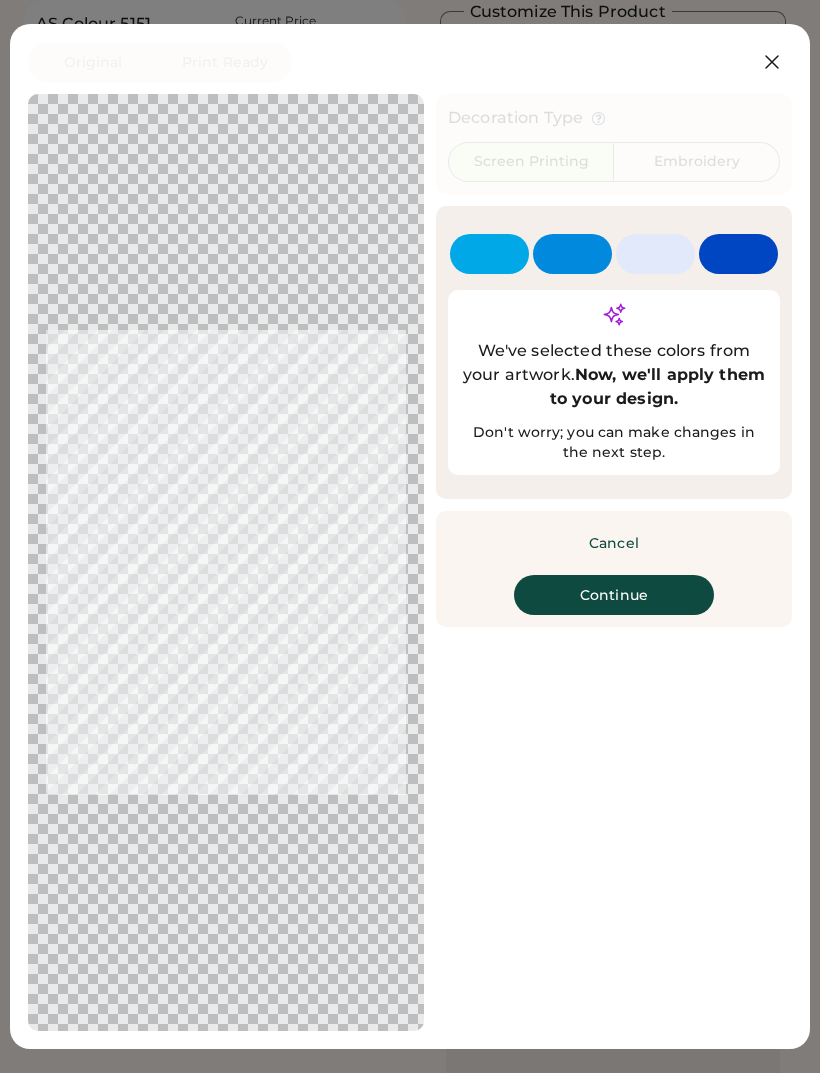 click on "Continue" at bounding box center [614, 595] 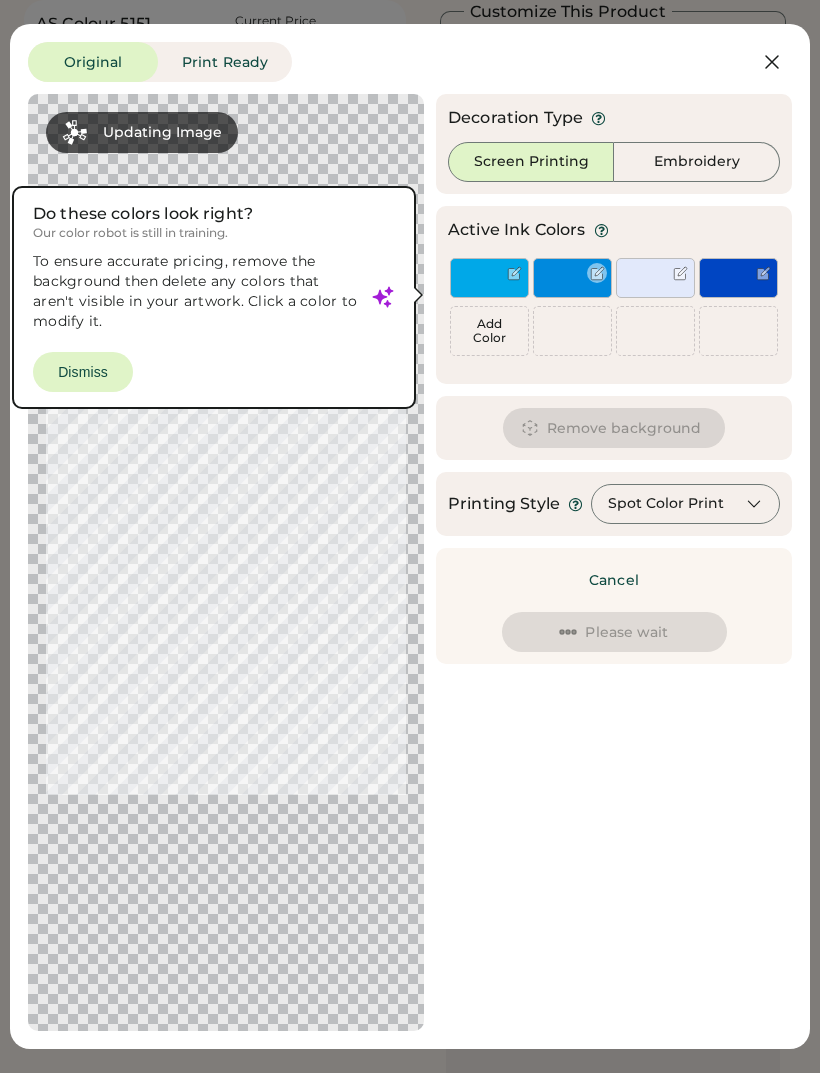 click at bounding box center (572, 278) 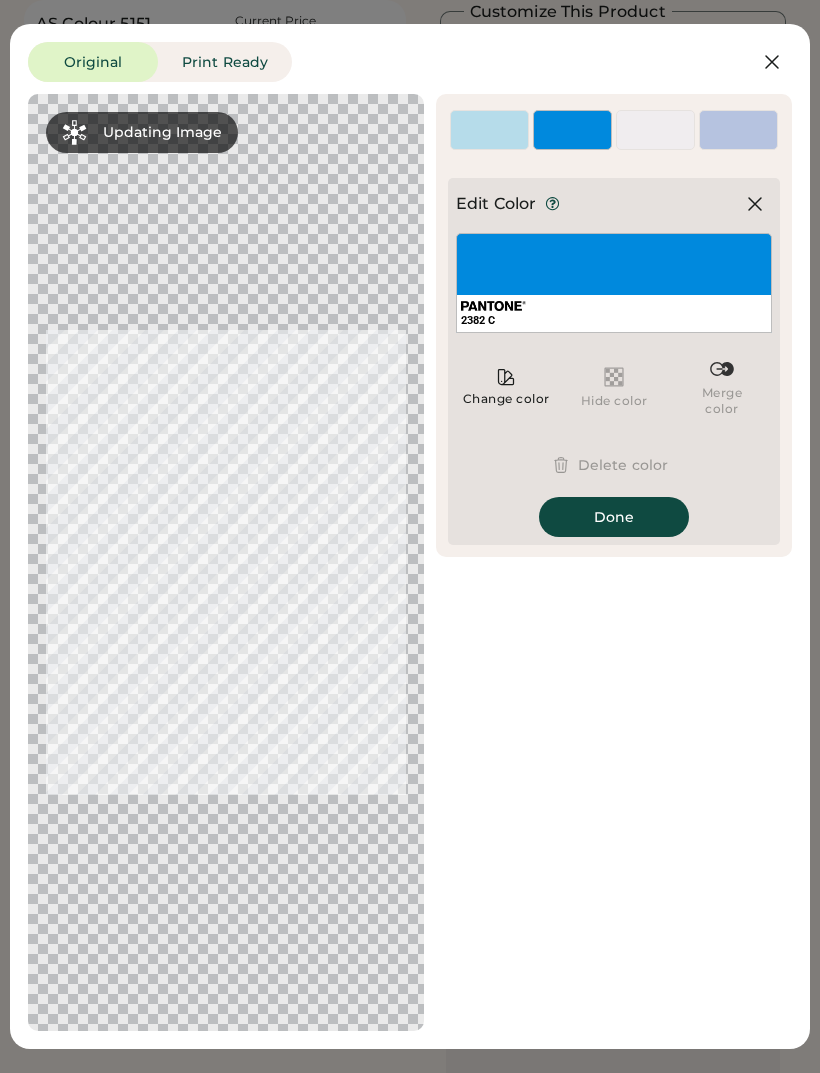 click at bounding box center (489, 140) 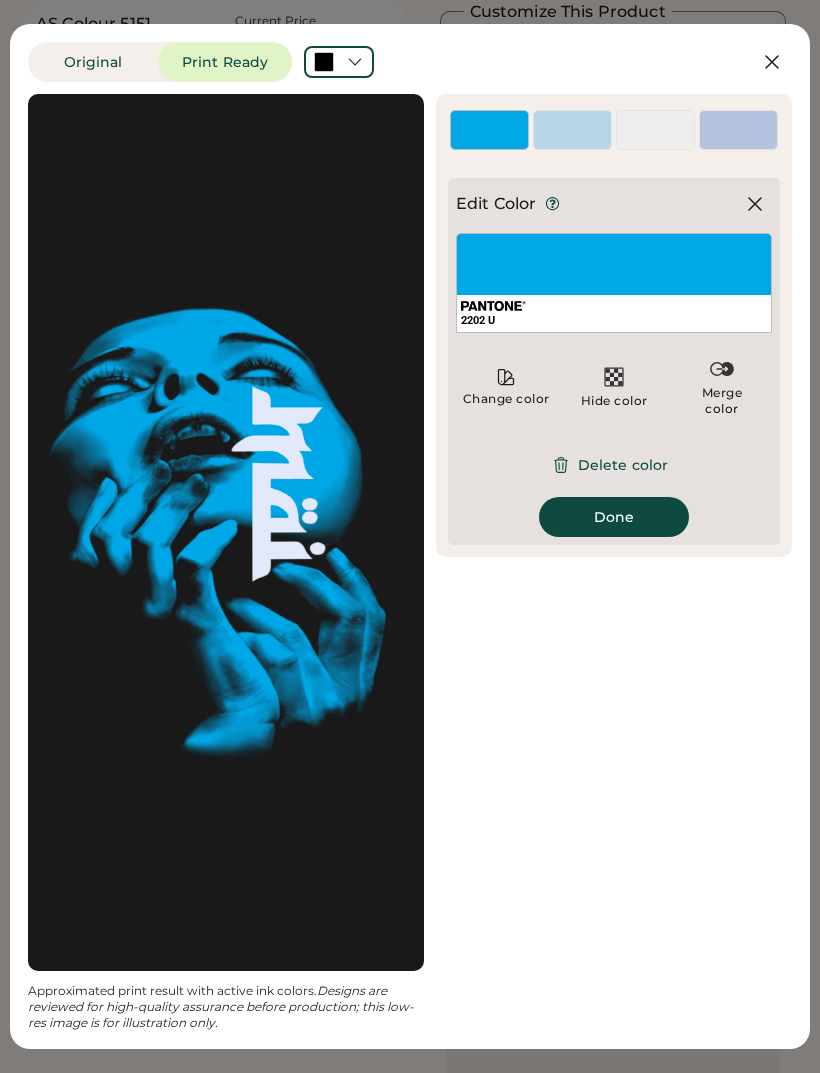 click on "Delete color" at bounding box center [614, 465] 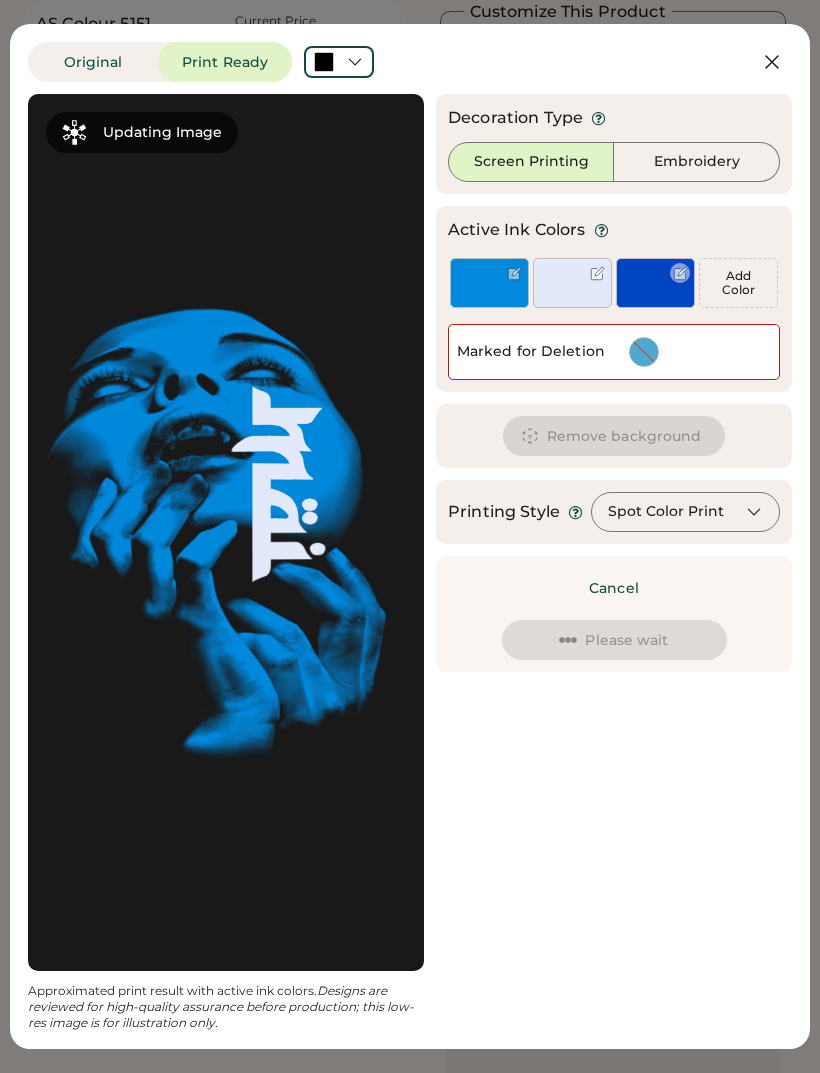 click at bounding box center [655, 283] 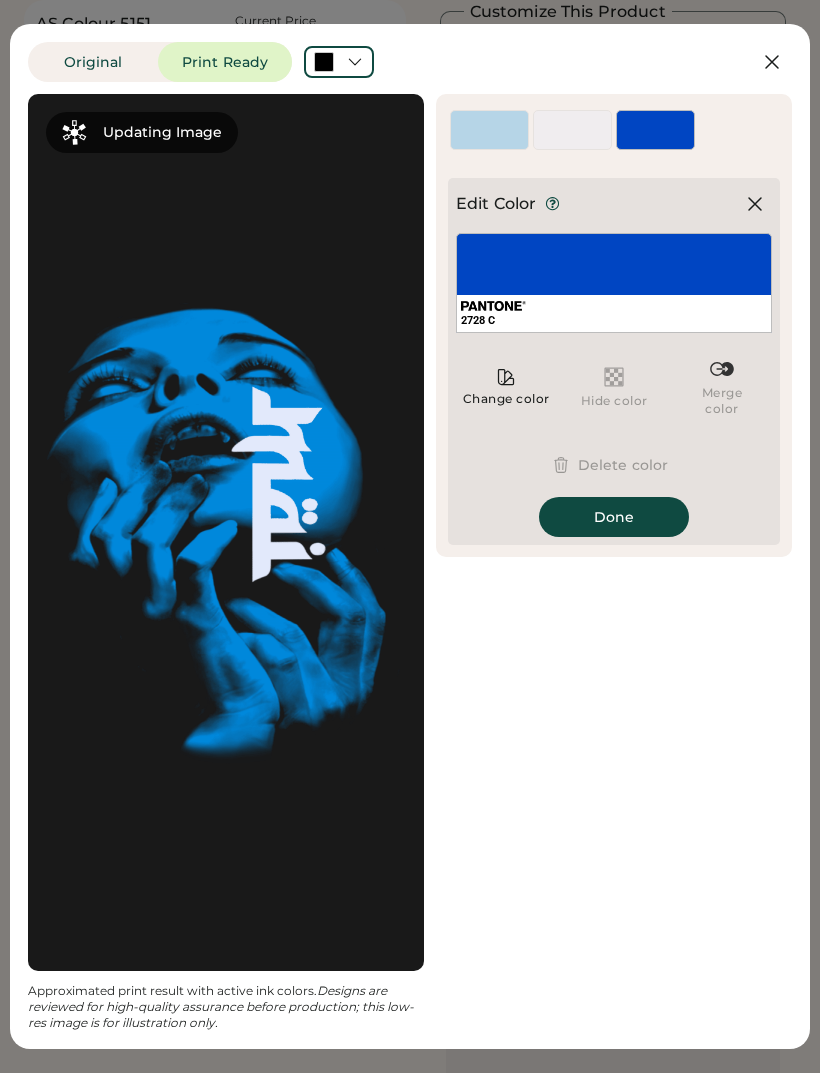 click on "Delete color" at bounding box center [614, 465] 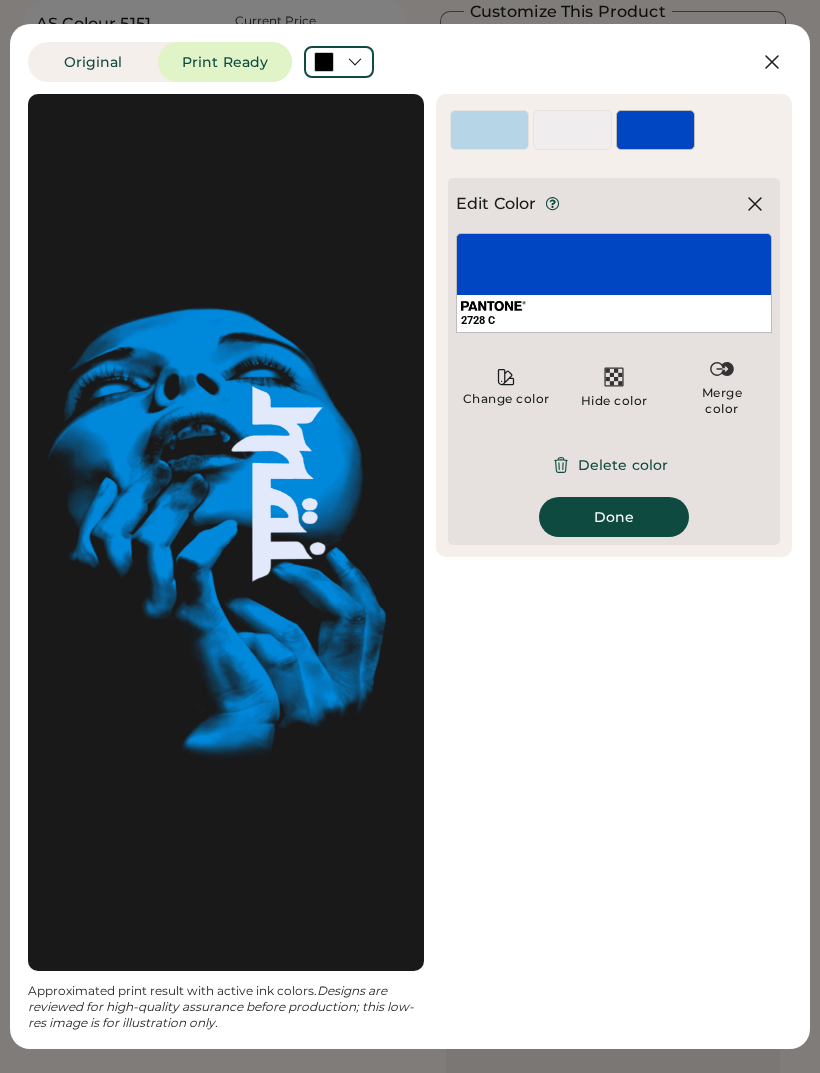 click on "Delete color" at bounding box center [614, 465] 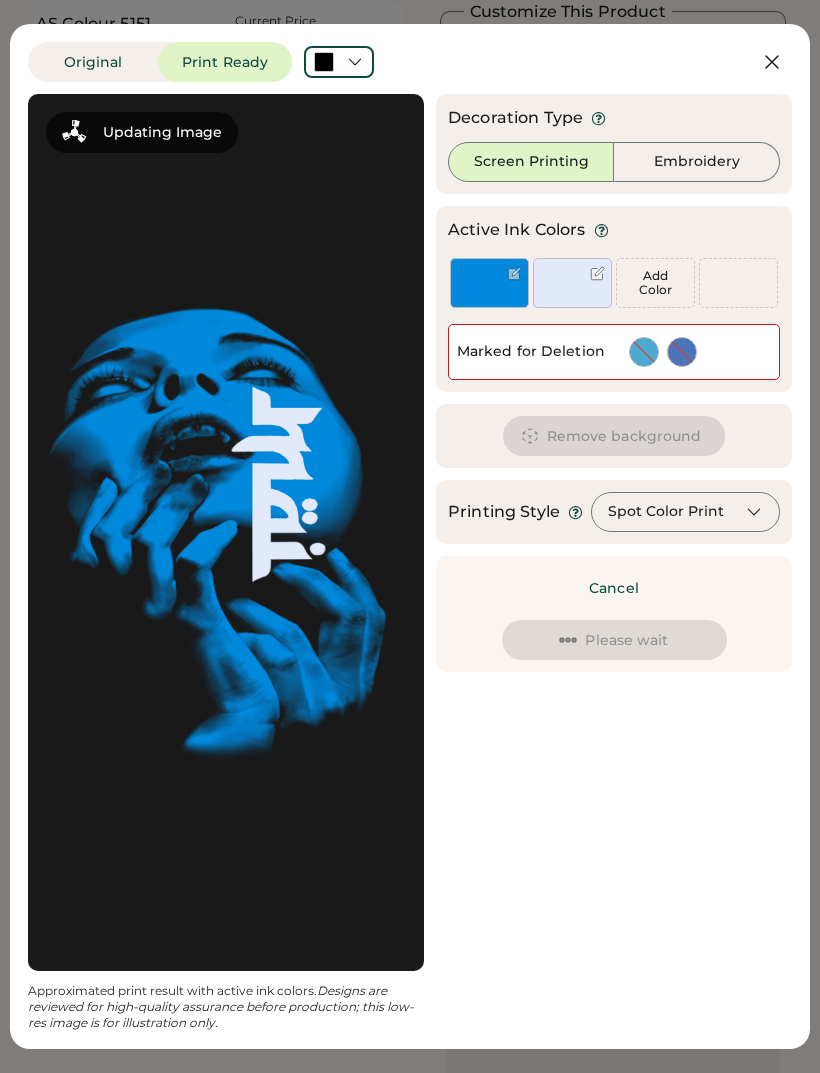 click on "Spot Color Print" at bounding box center [685, 512] 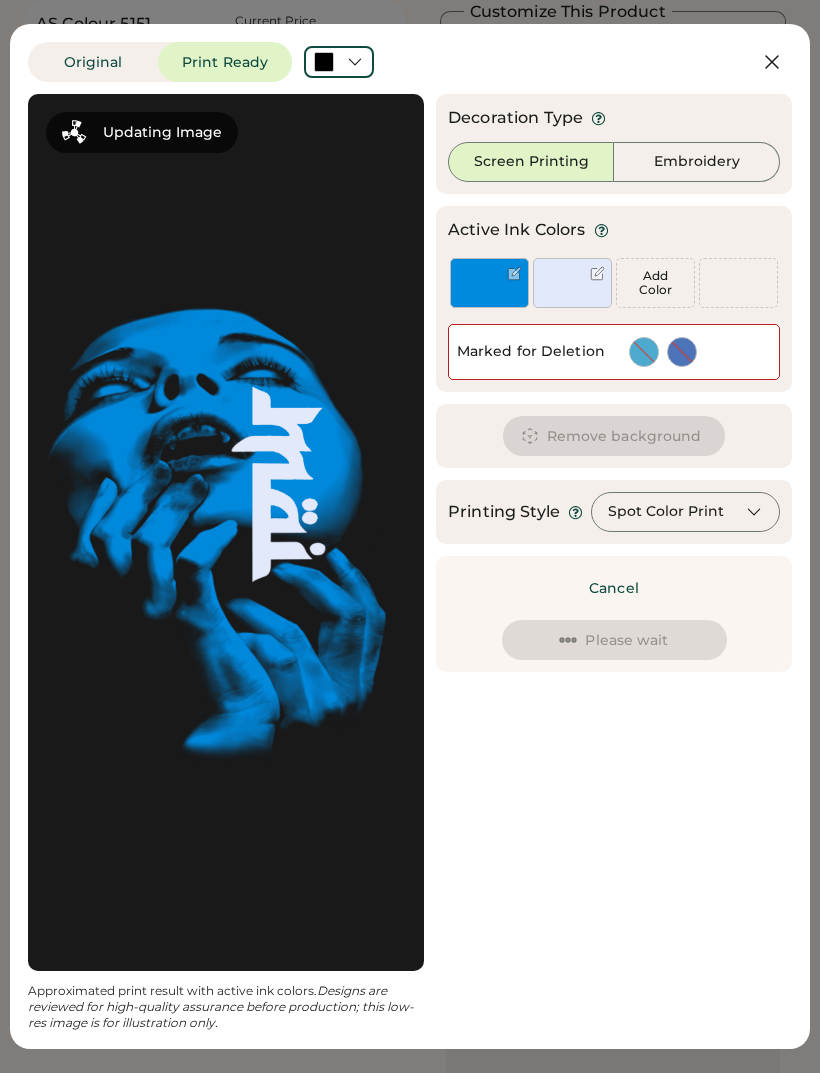 click on "Spot Color Print" at bounding box center (666, 512) 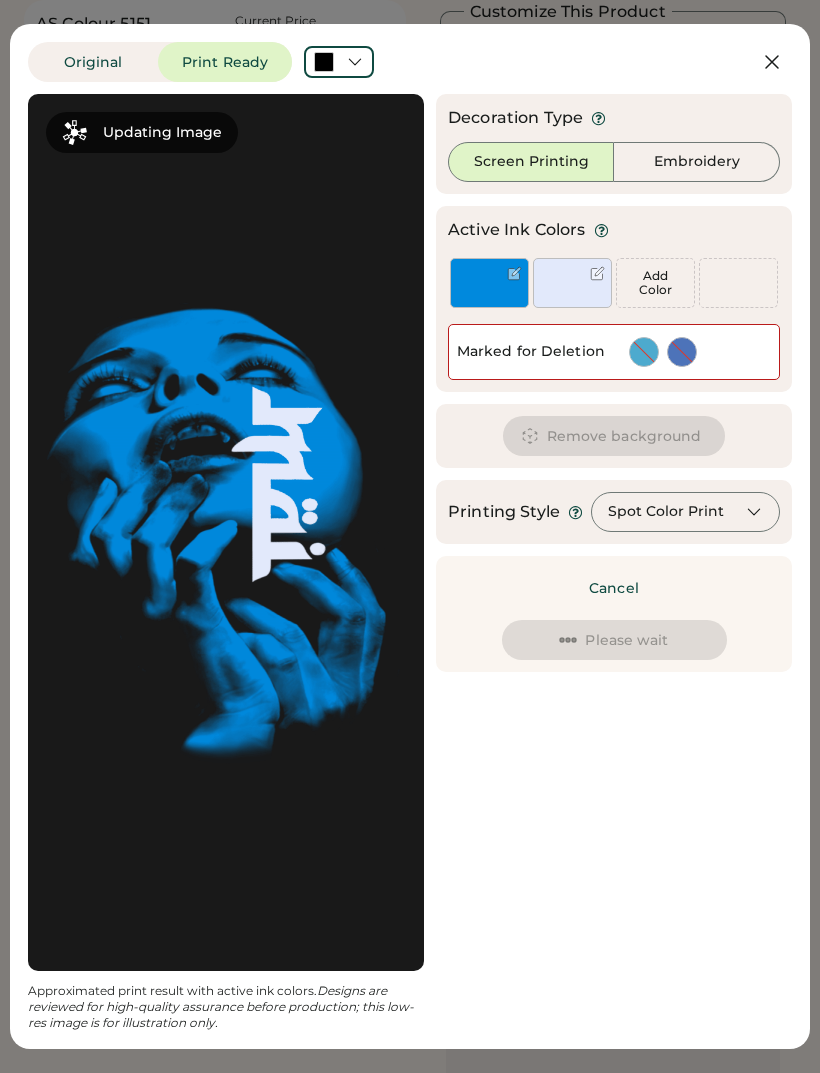 click on "Spot Color Print" at bounding box center [685, 512] 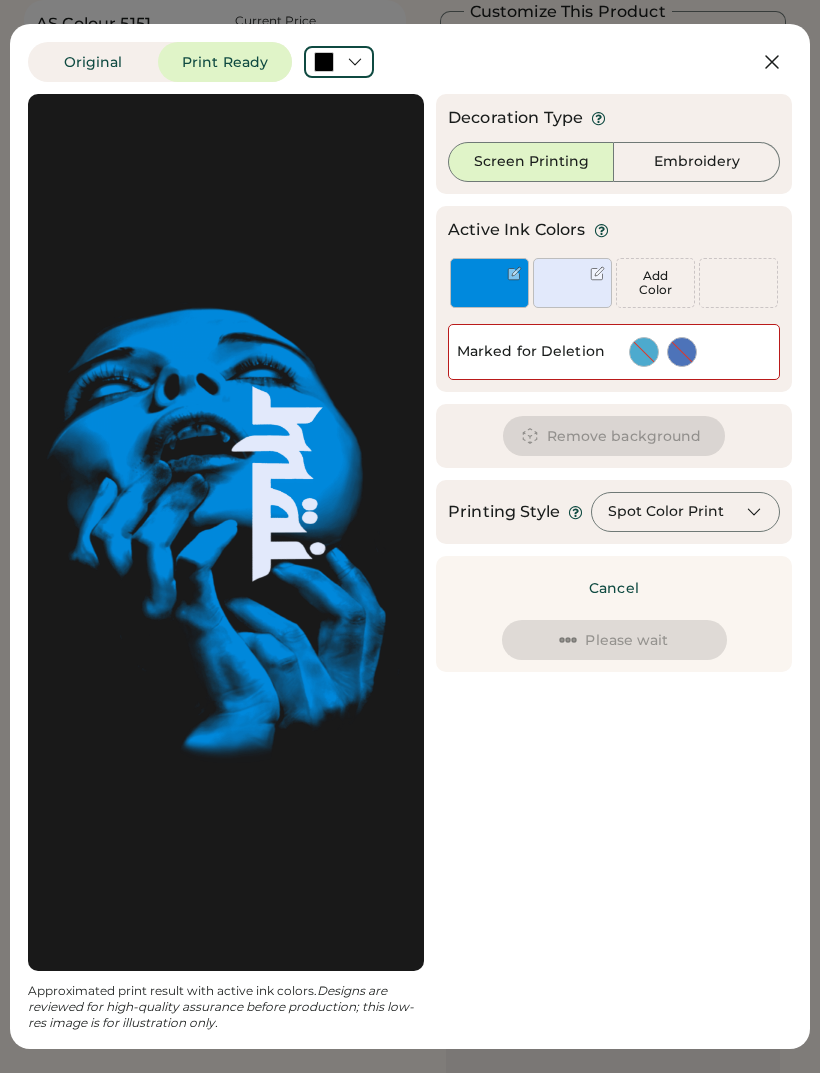 click on "Spot Color Print" at bounding box center (685, 512) 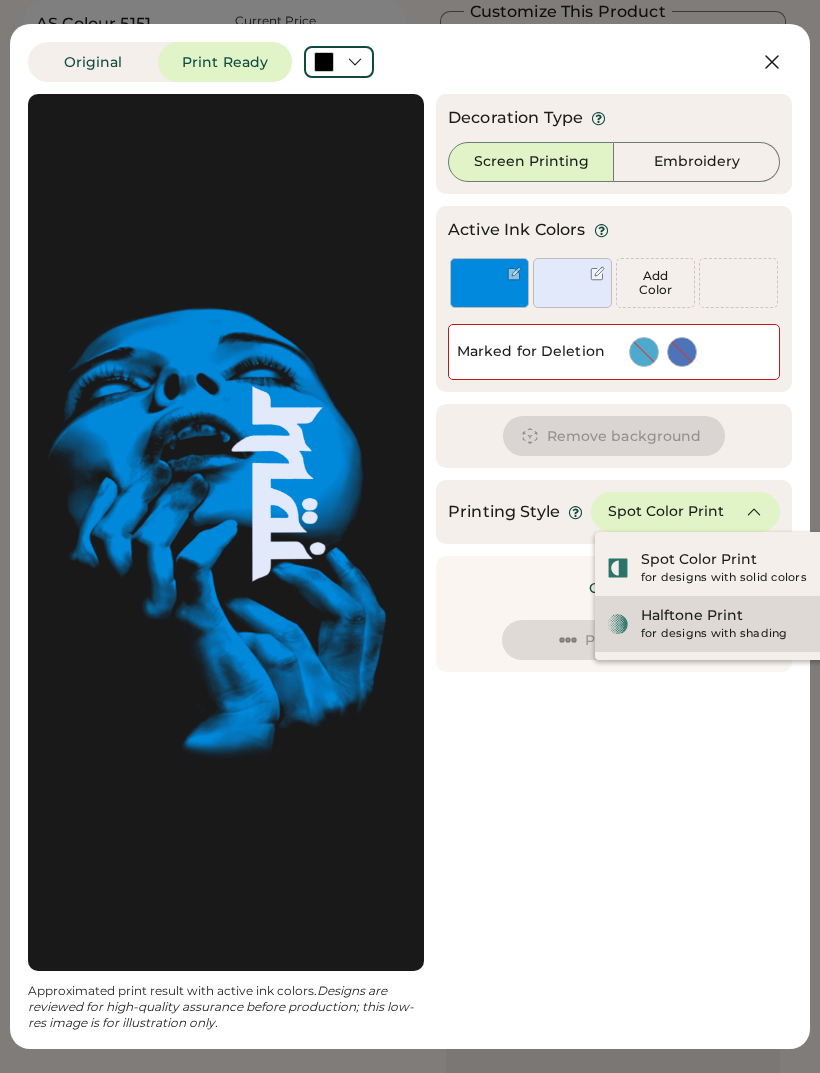 click on "for designs with shading" at bounding box center [737, 634] 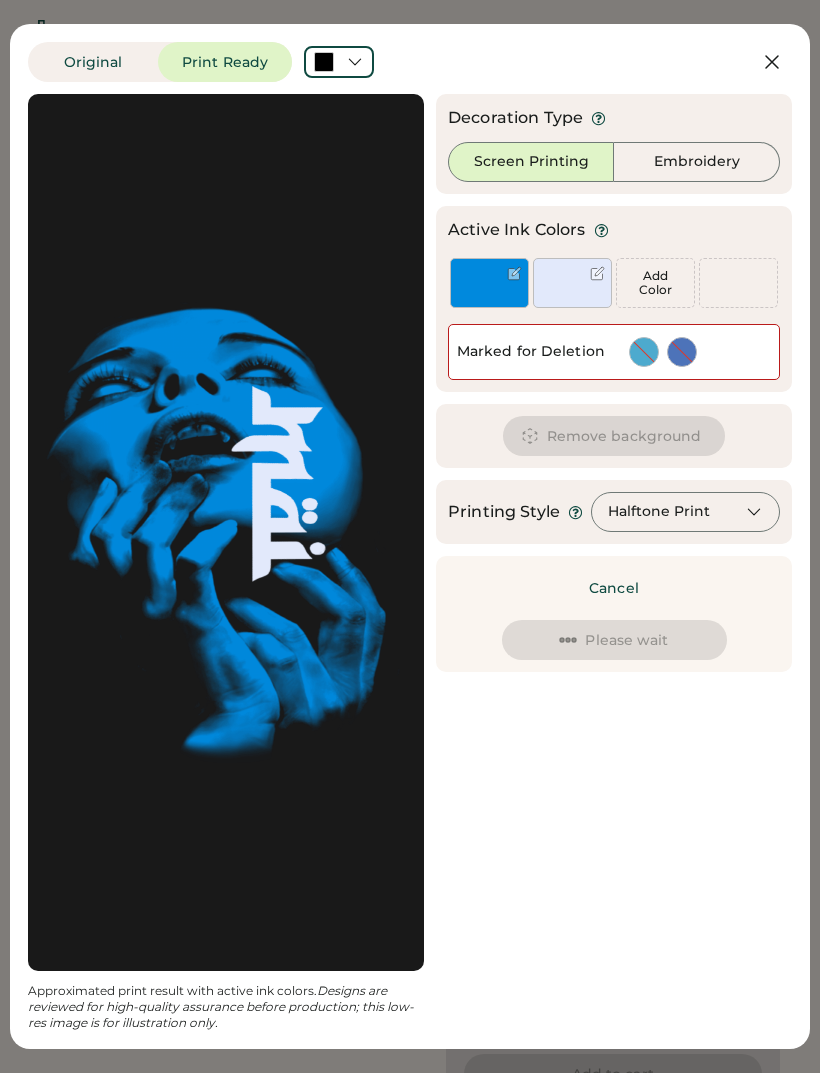 scroll, scrollTop: 75, scrollLeft: 0, axis: vertical 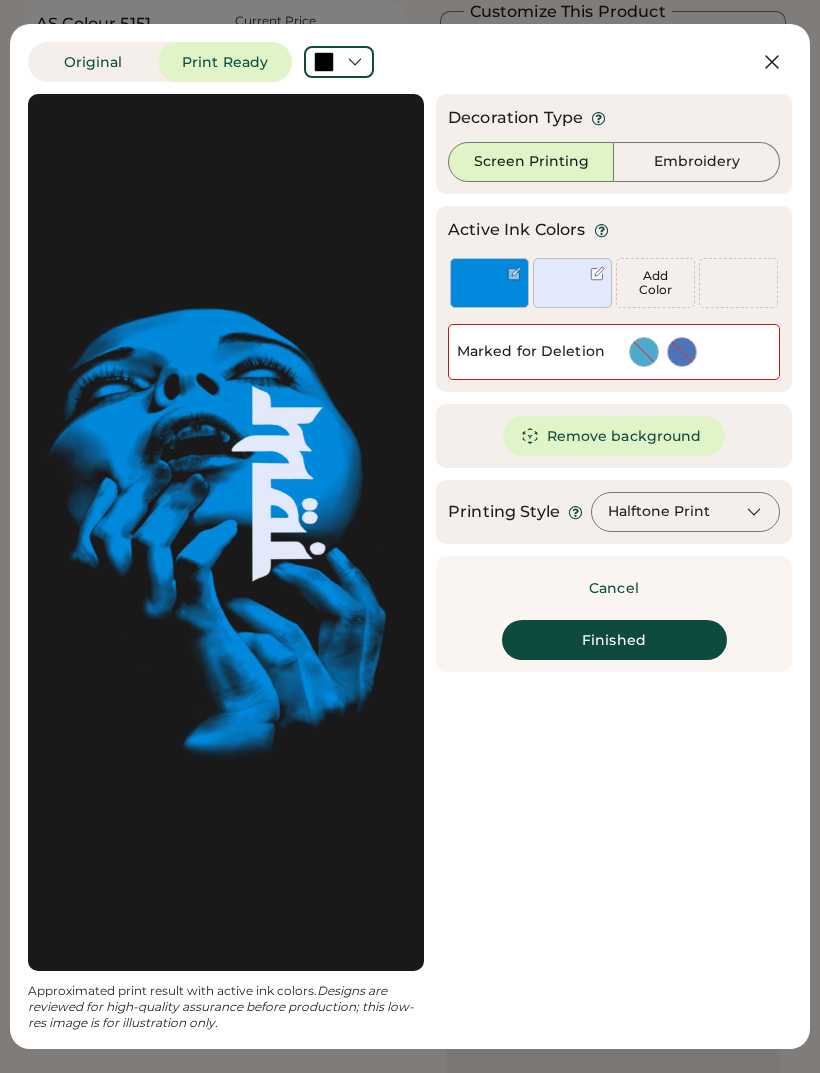 click on "Finished" at bounding box center [614, 640] 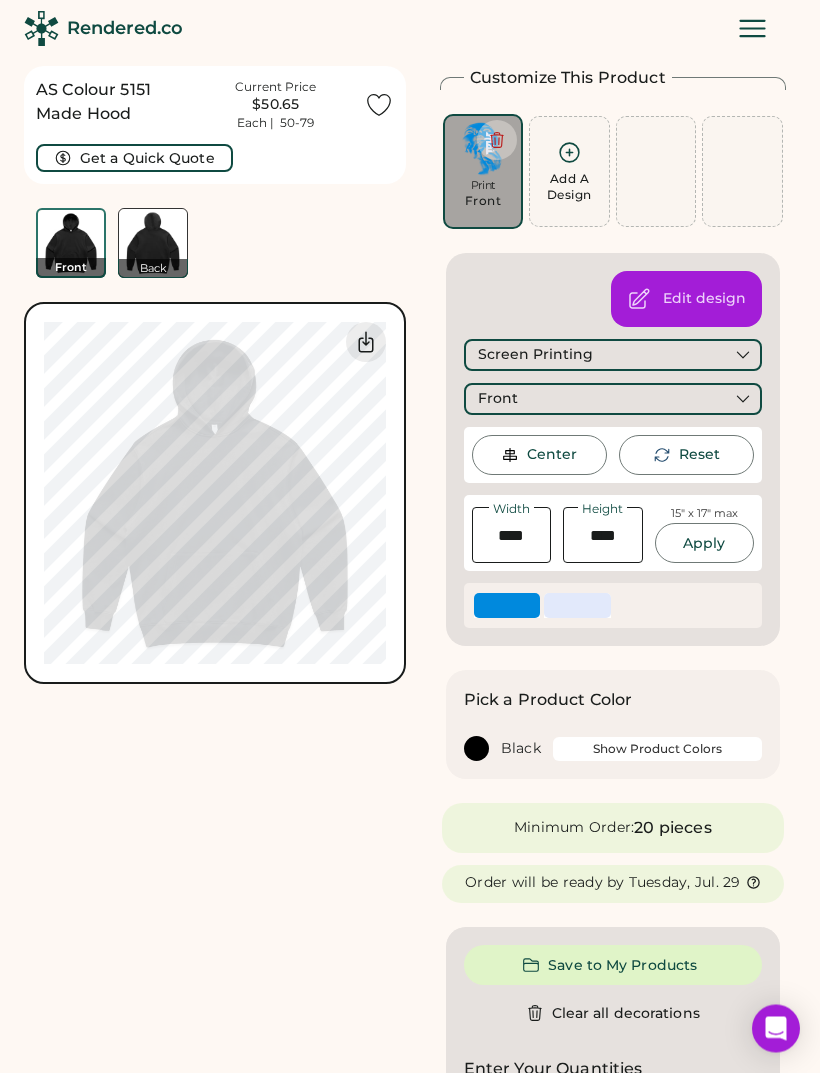 scroll, scrollTop: 0, scrollLeft: 0, axis: both 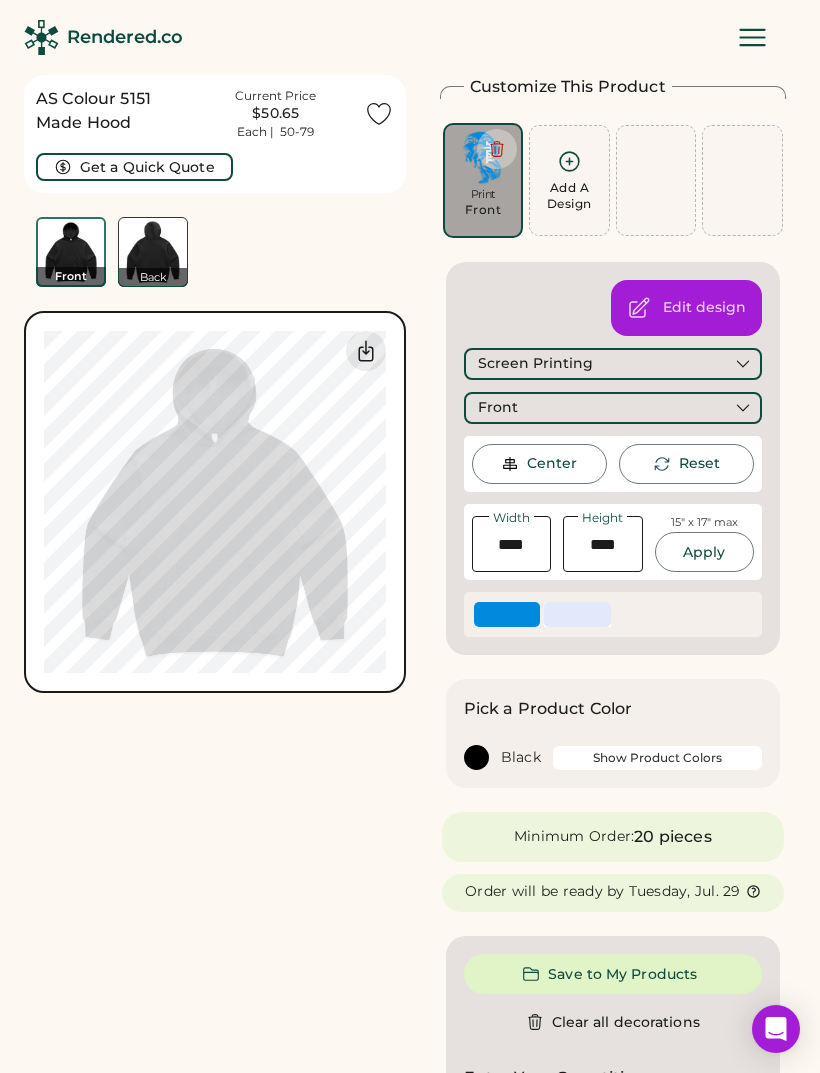 click on "Show Product Colors" at bounding box center [657, 758] 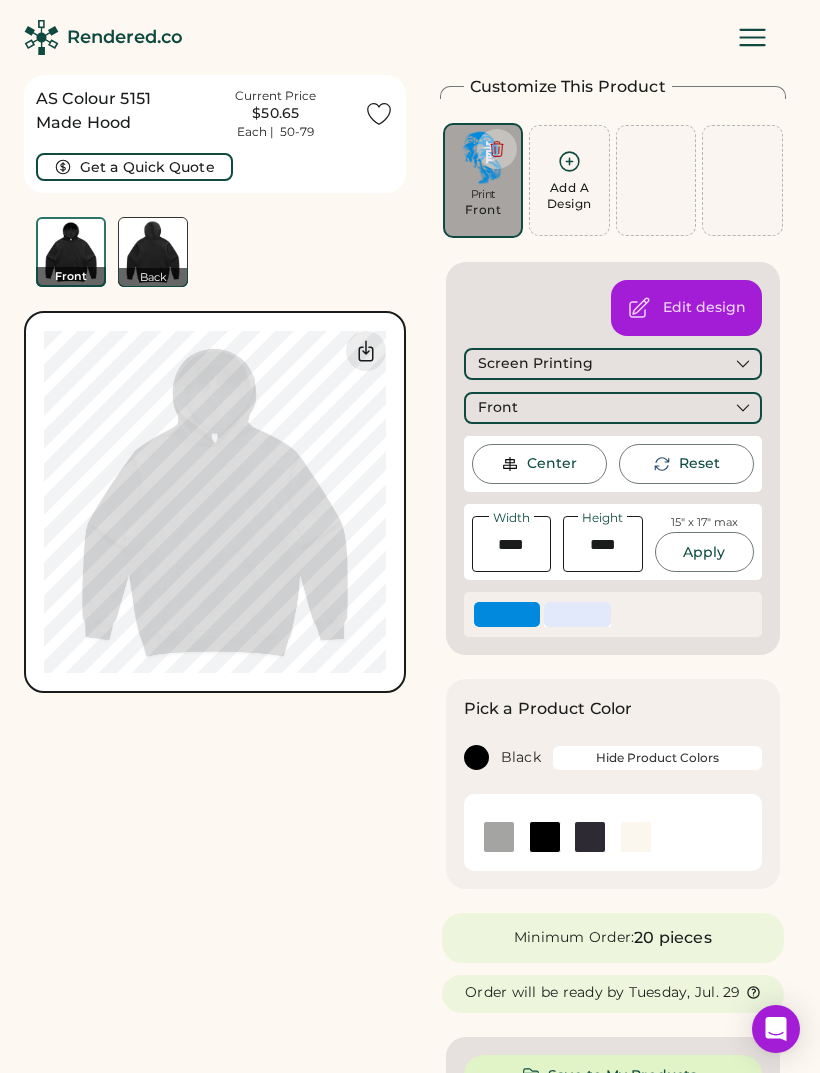 click at bounding box center (499, 837) 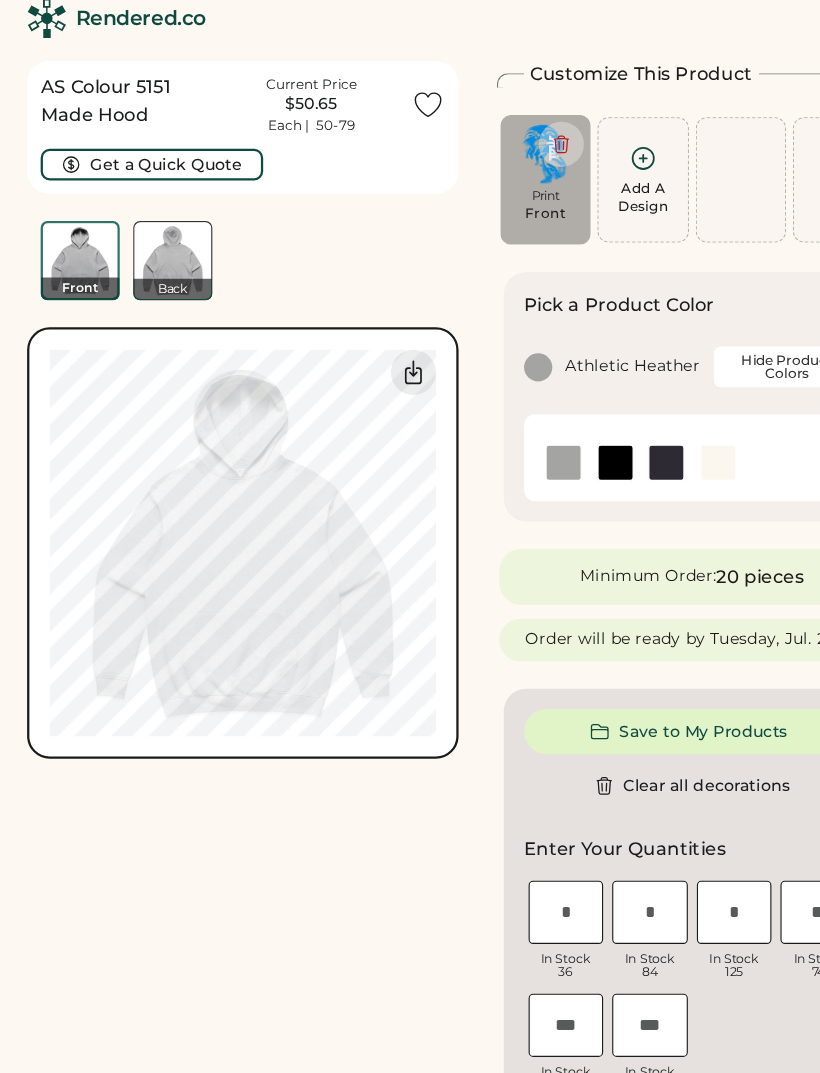 click at bounding box center (590, 431) 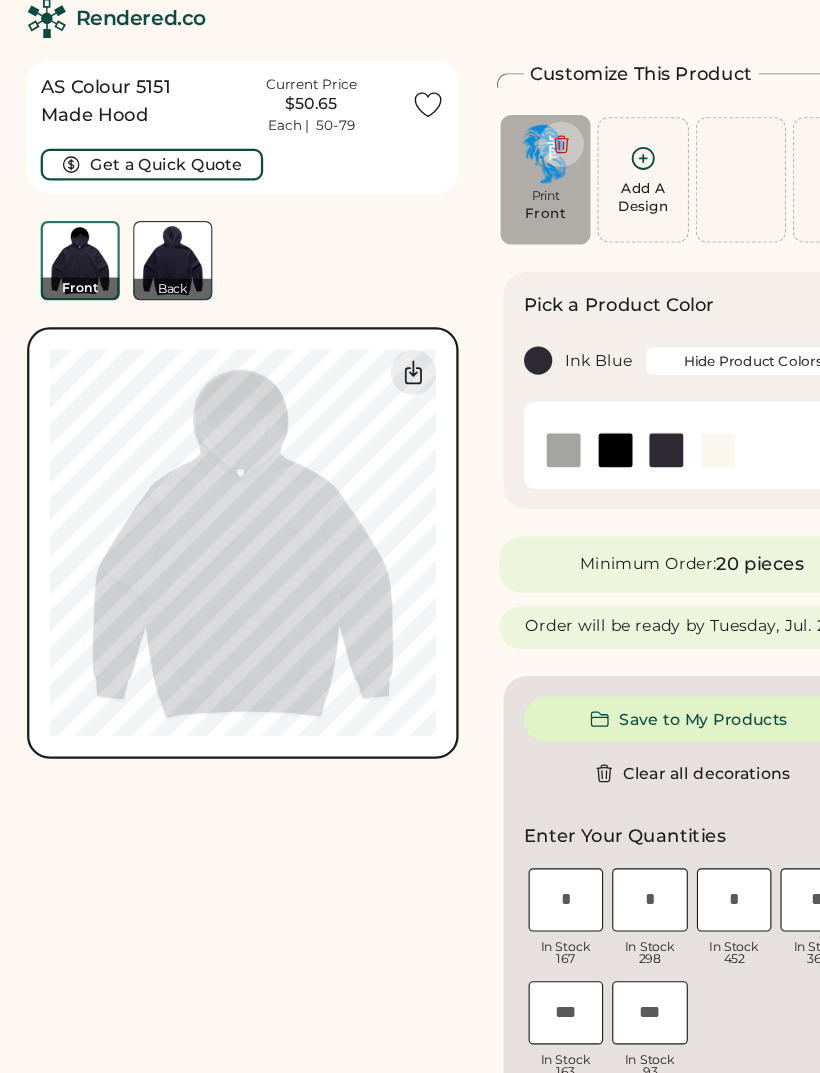 click at bounding box center [545, 420] 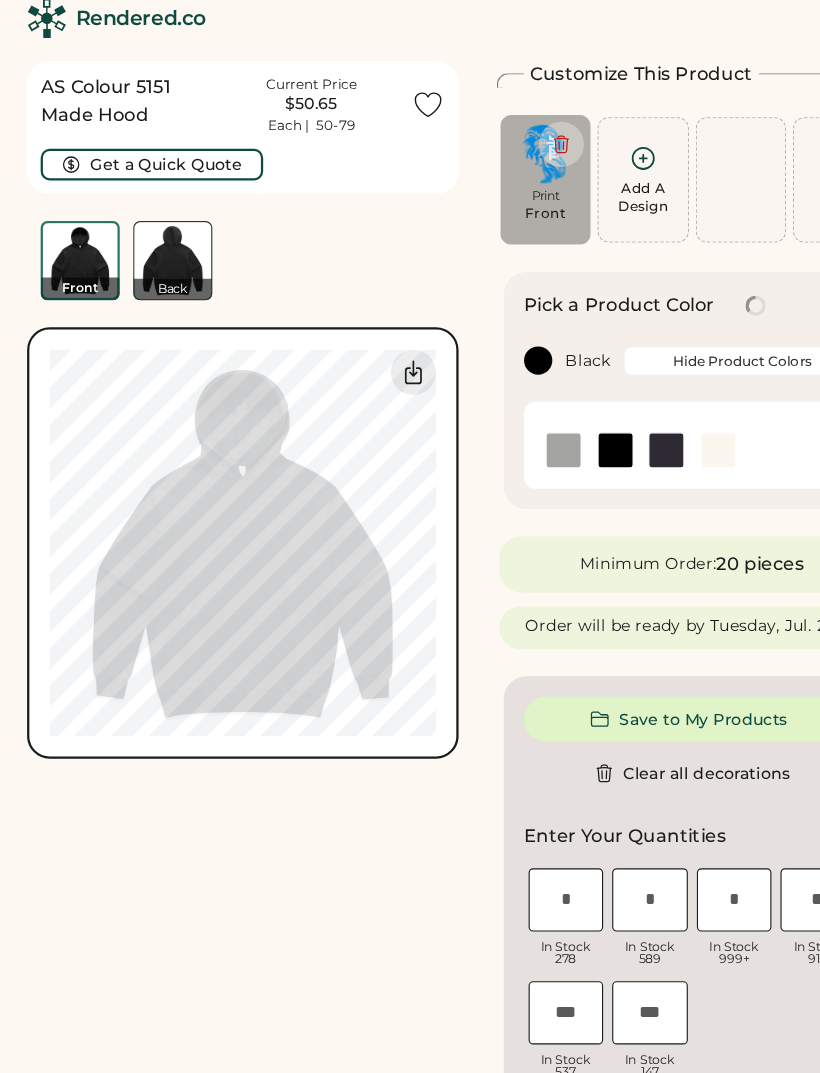click at bounding box center (636, 420) 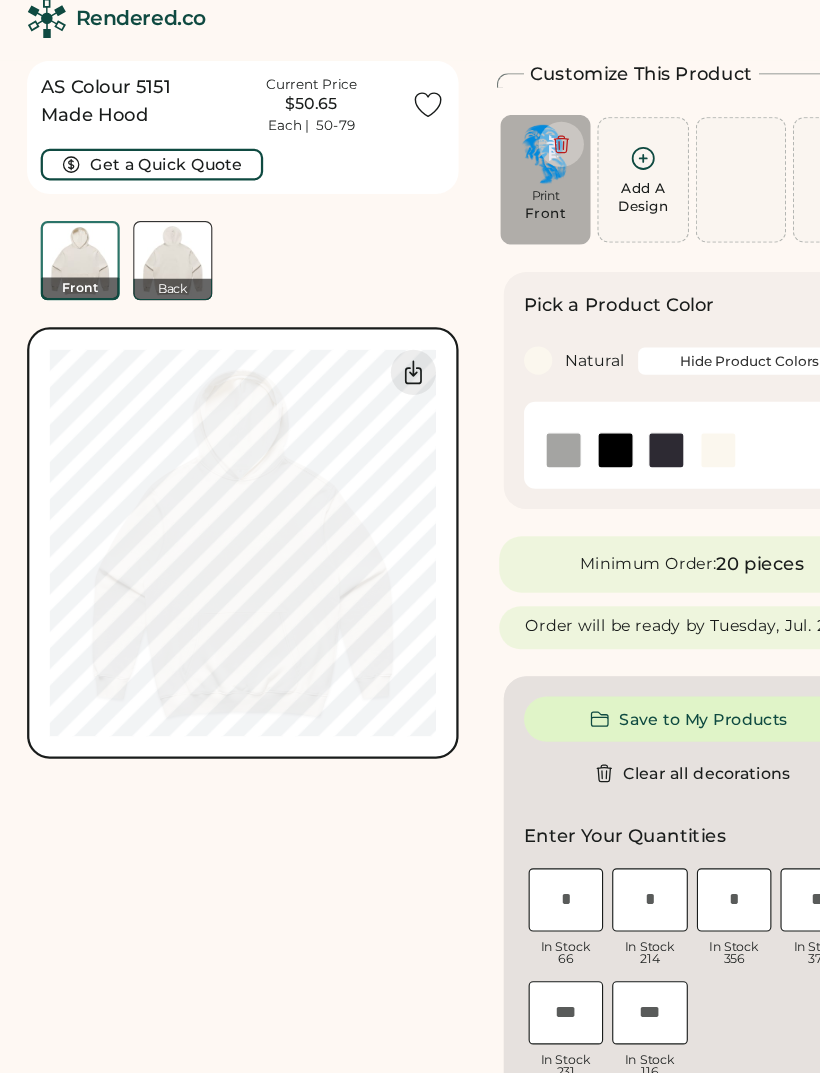 click at bounding box center [499, 420] 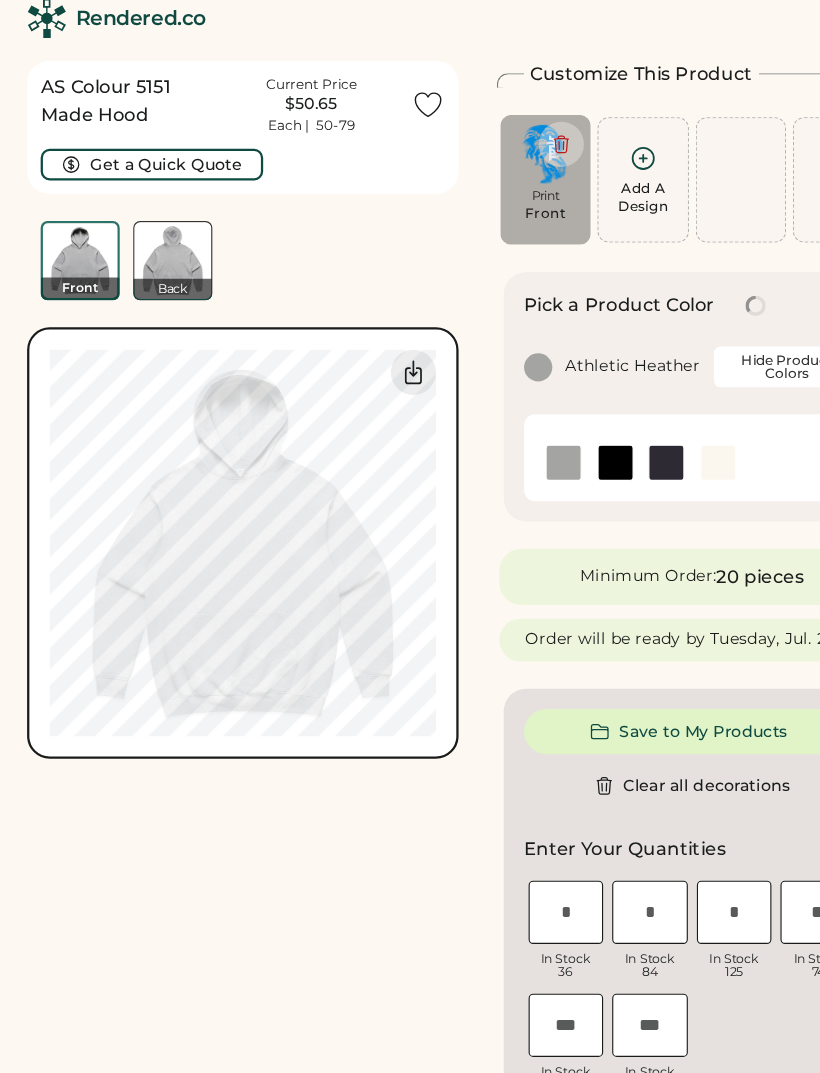 click at bounding box center (545, 431) 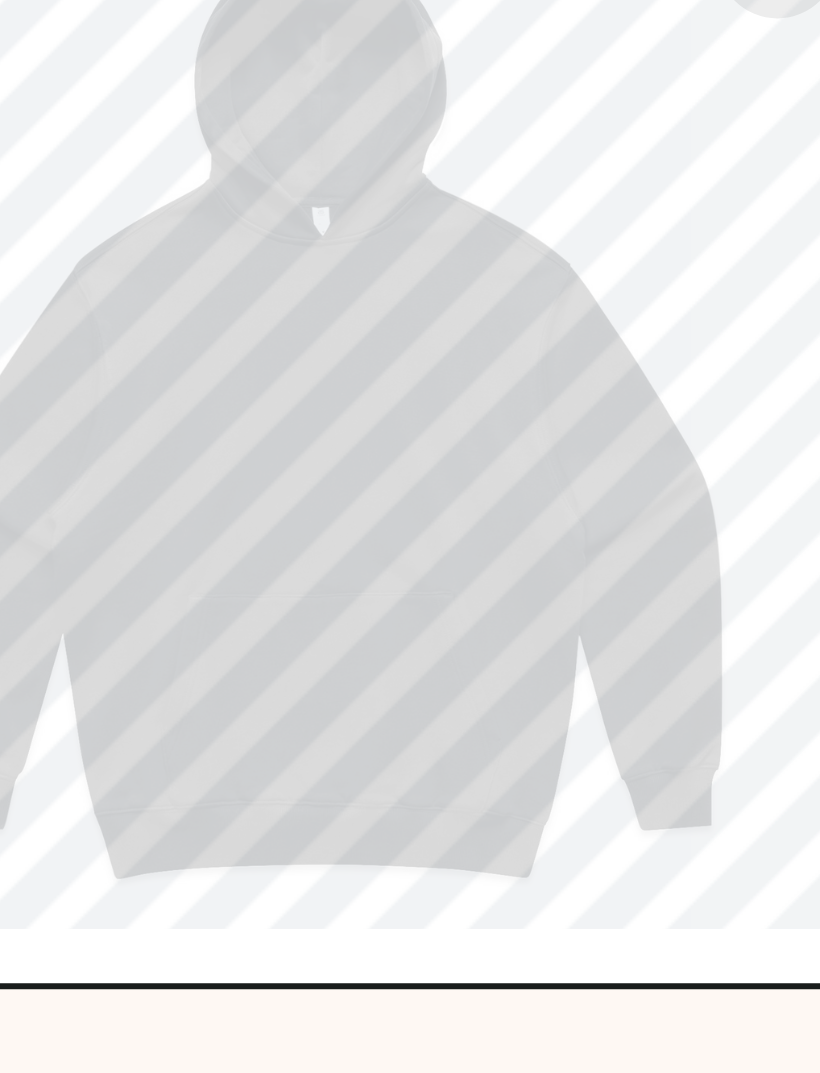click on "AS Colour 5151 Made Hood Current Price $50.65 Each |  50-79       Get a Quick Quote Front Back Switch to back Upload new design
SVG, Ai, PDF, EPS, PSD Non-preferred files:
PNG, JPG, TIFF Max File Size: 25MB    Guidelines are approximate; our team will confirm the correct placement. 0% 0%" at bounding box center [215, 1112] 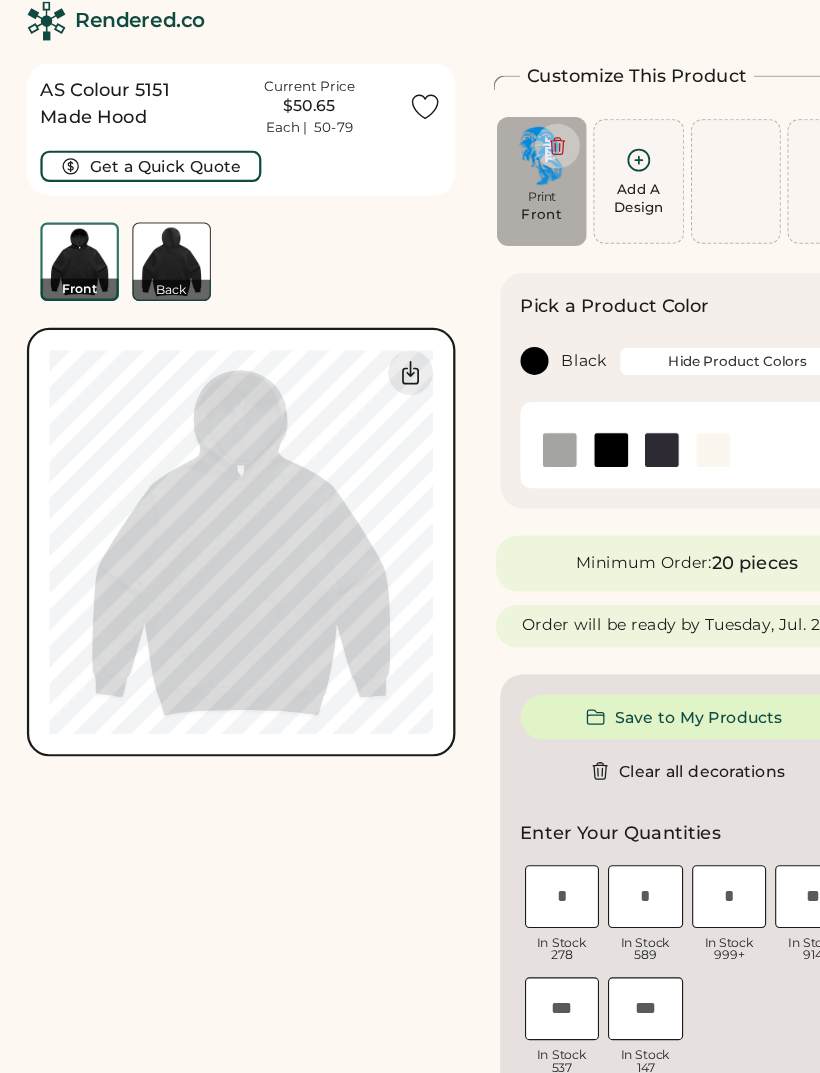 click at bounding box center [497, 149] 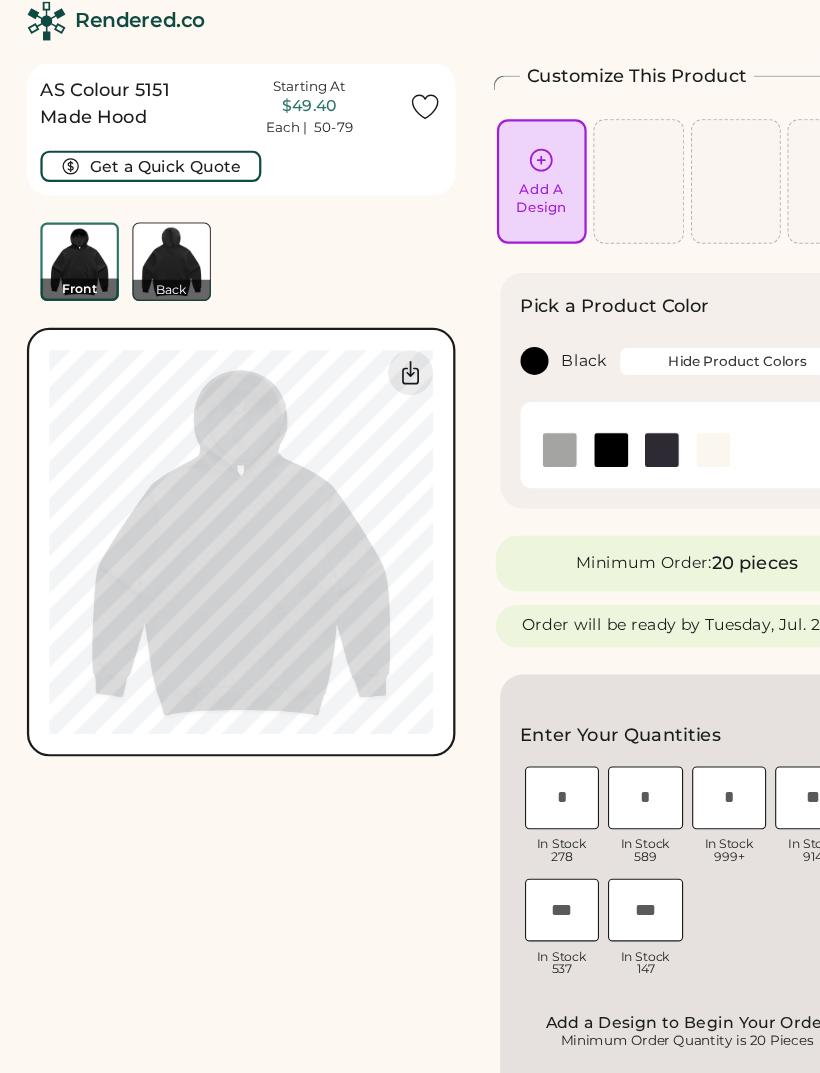 click on "Add A
Design" at bounding box center (482, 196) 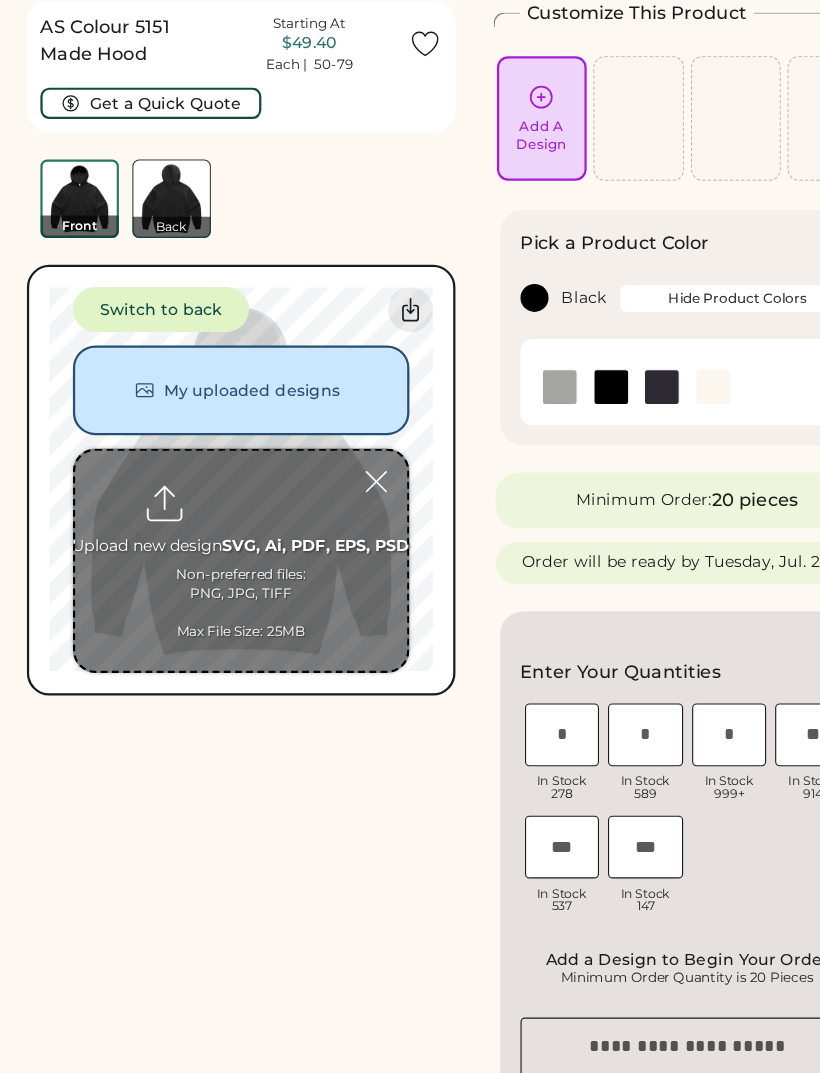 click at bounding box center [215, 575] 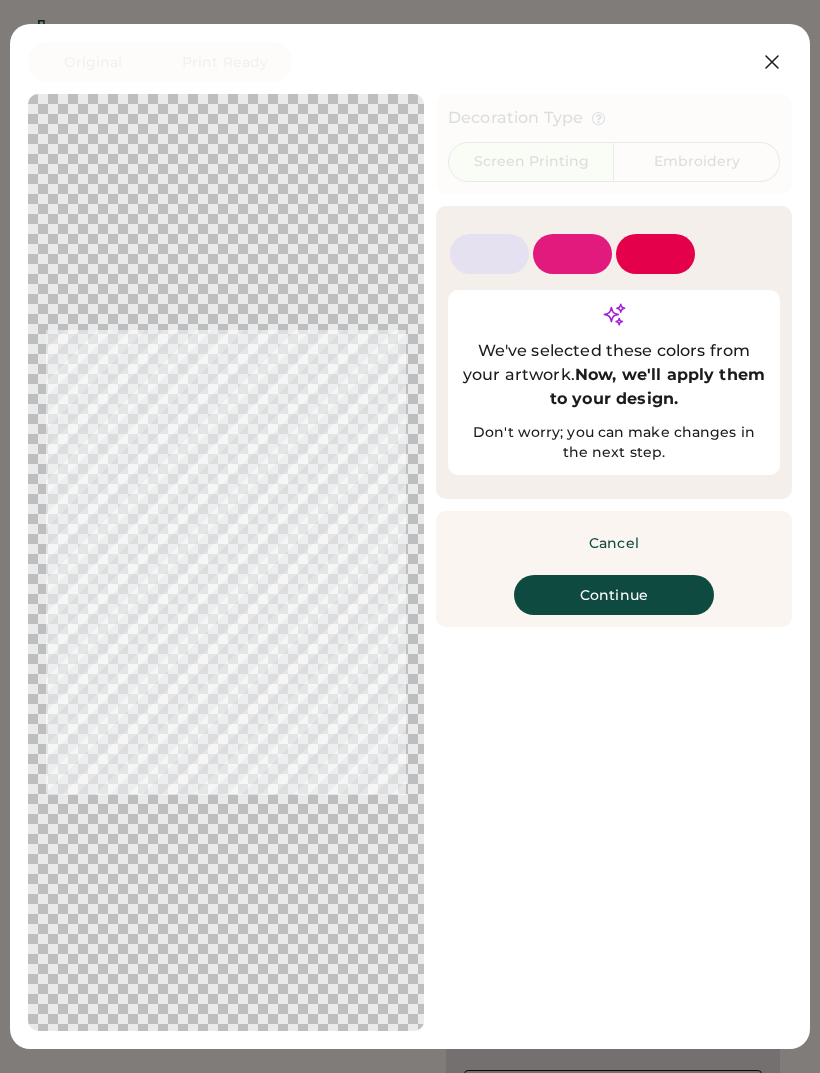 click on "Cancel" at bounding box center (614, 543) 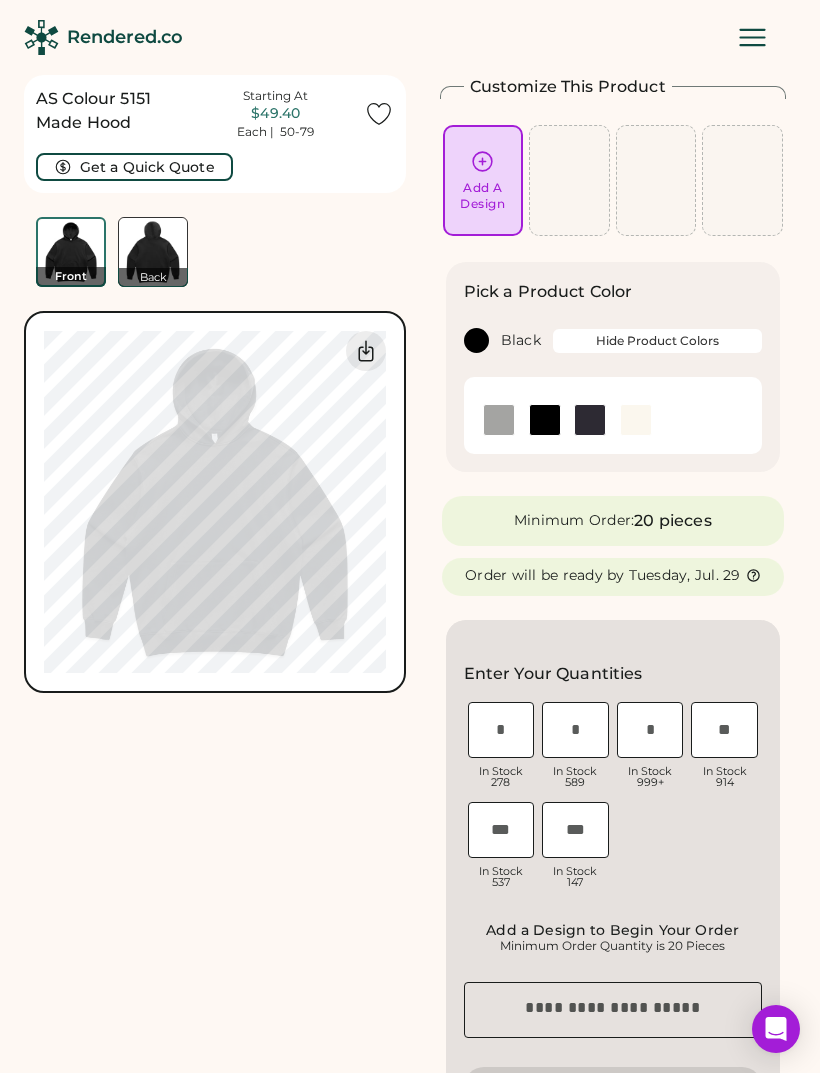 click at bounding box center [499, 420] 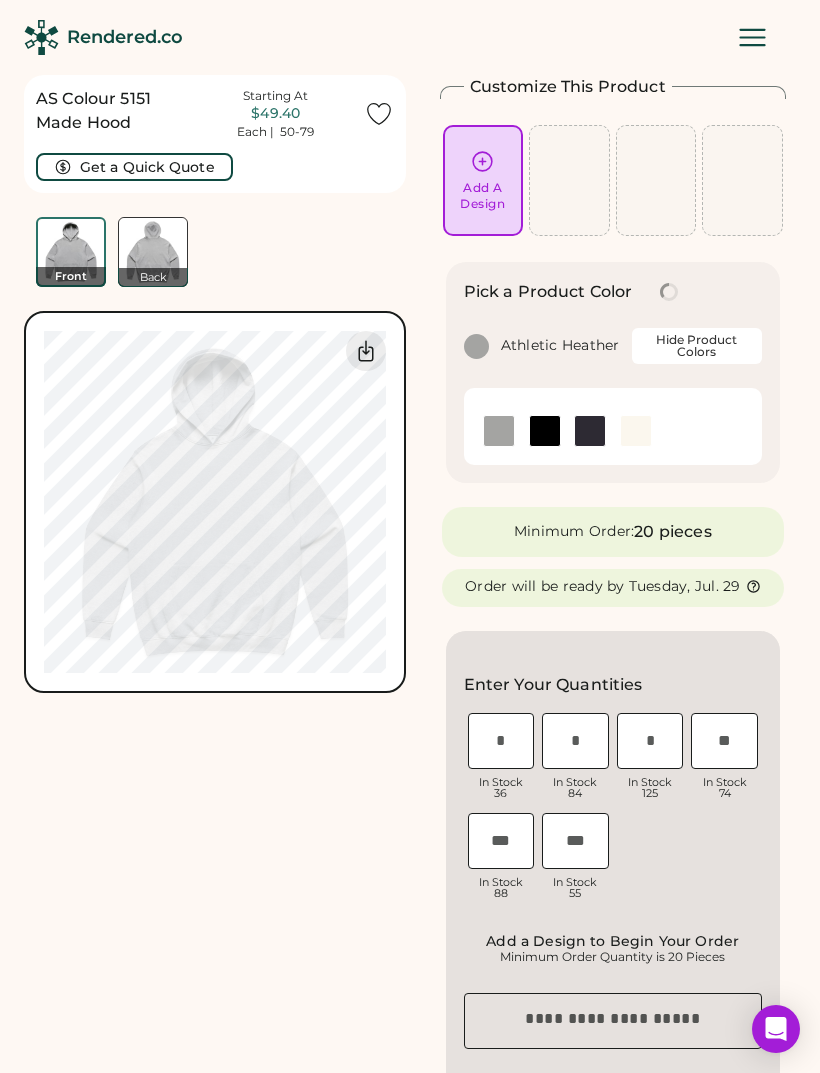 click at bounding box center [482, 161] 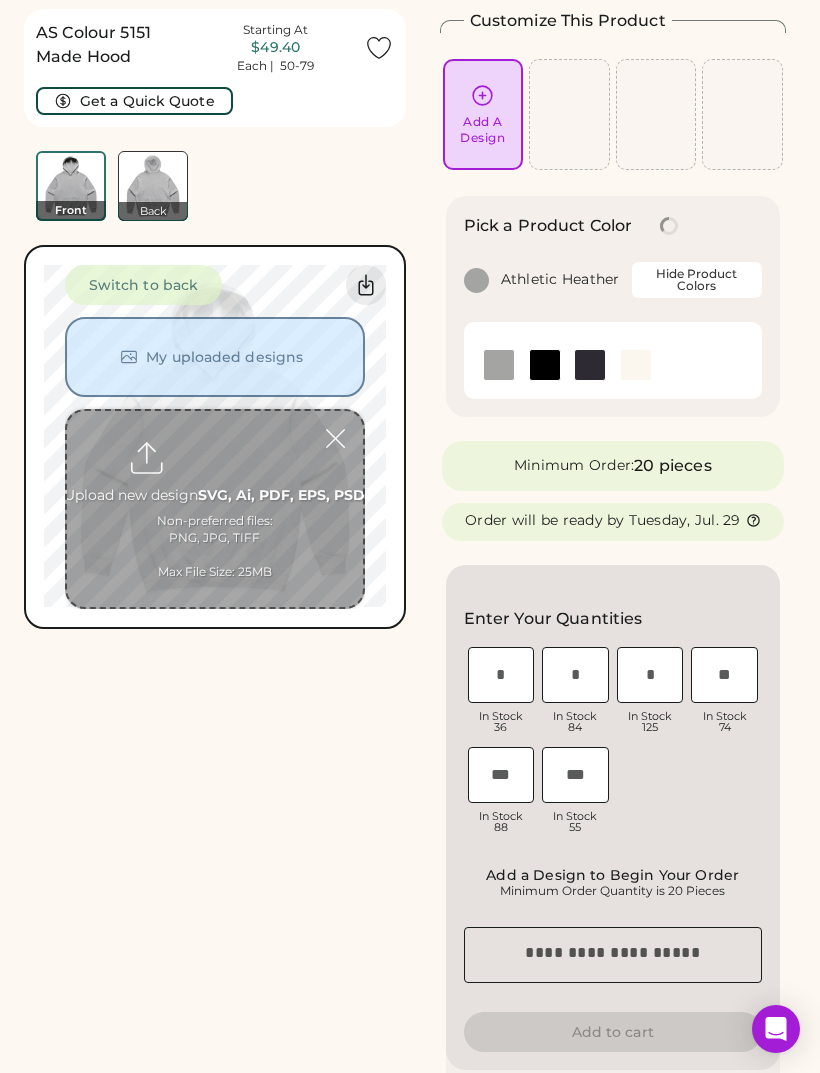 scroll, scrollTop: 75, scrollLeft: 0, axis: vertical 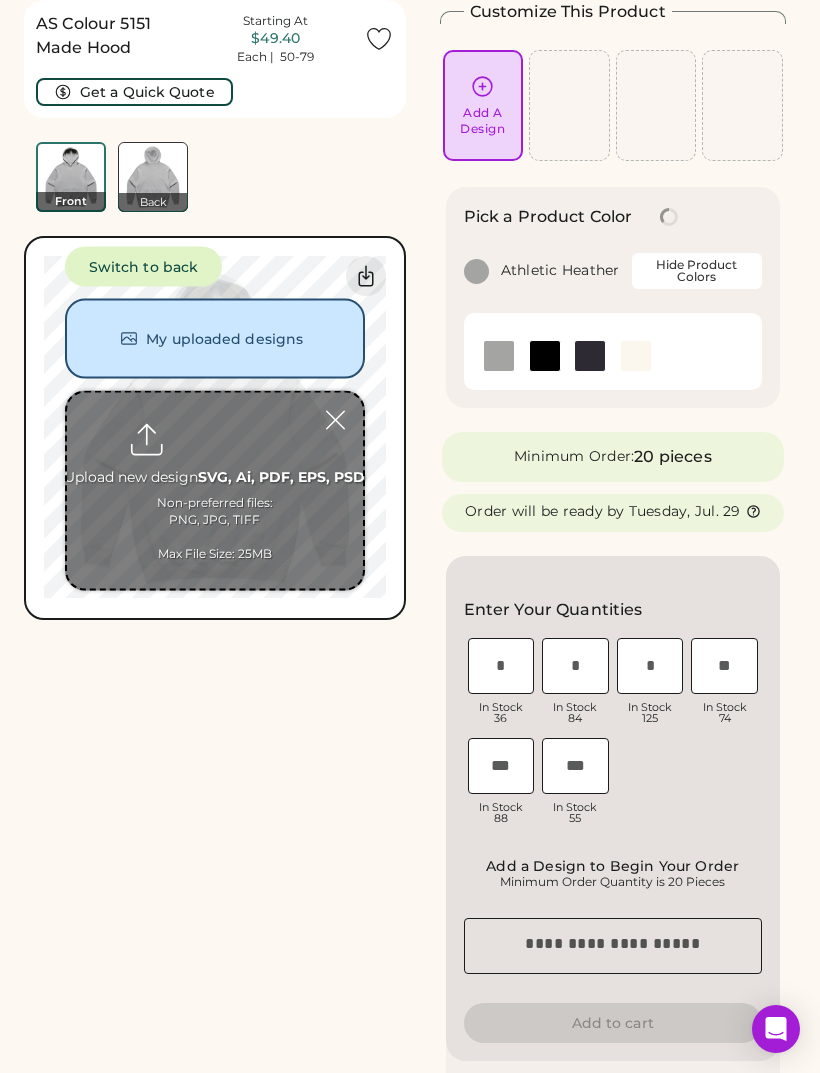 click at bounding box center [215, 491] 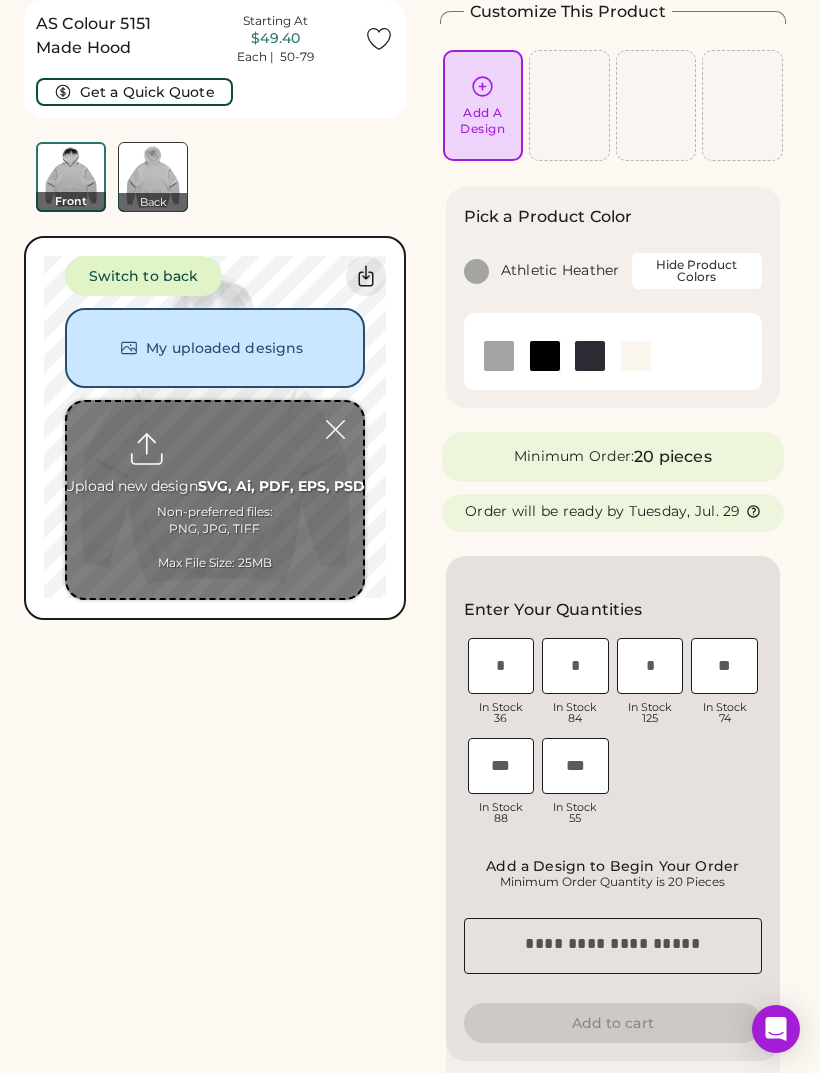 type on "**********" 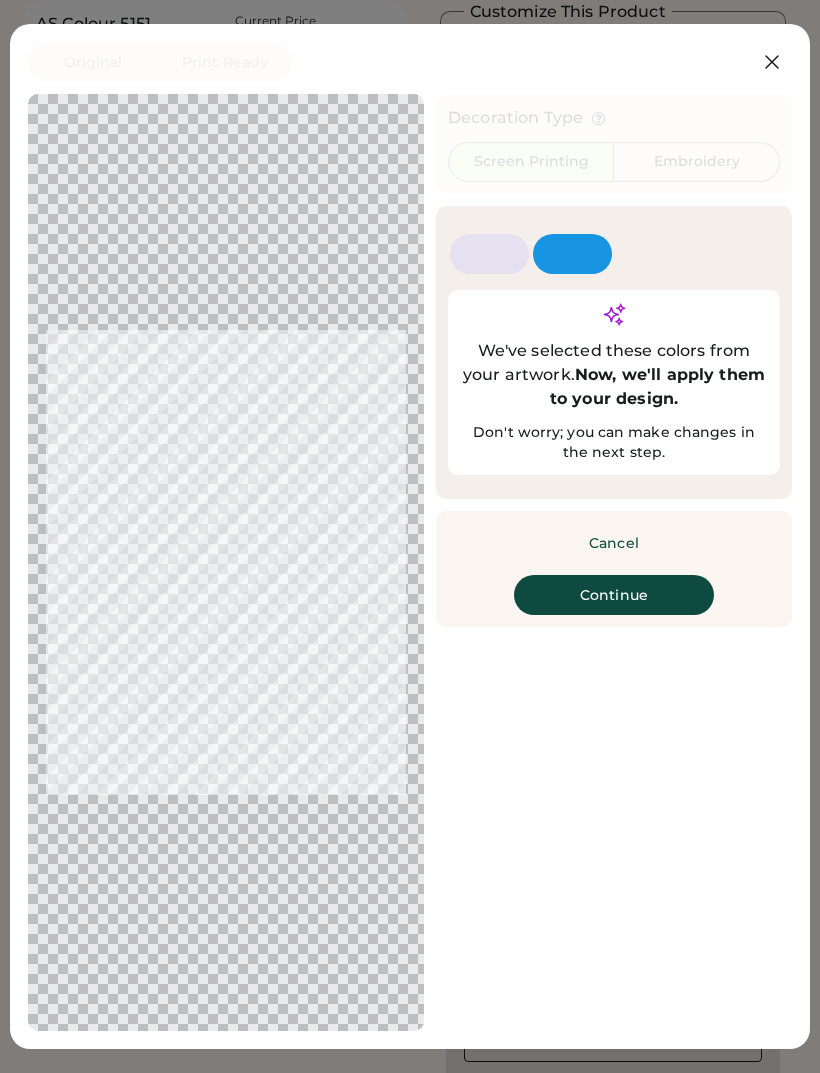 click on "Continue" at bounding box center [614, 595] 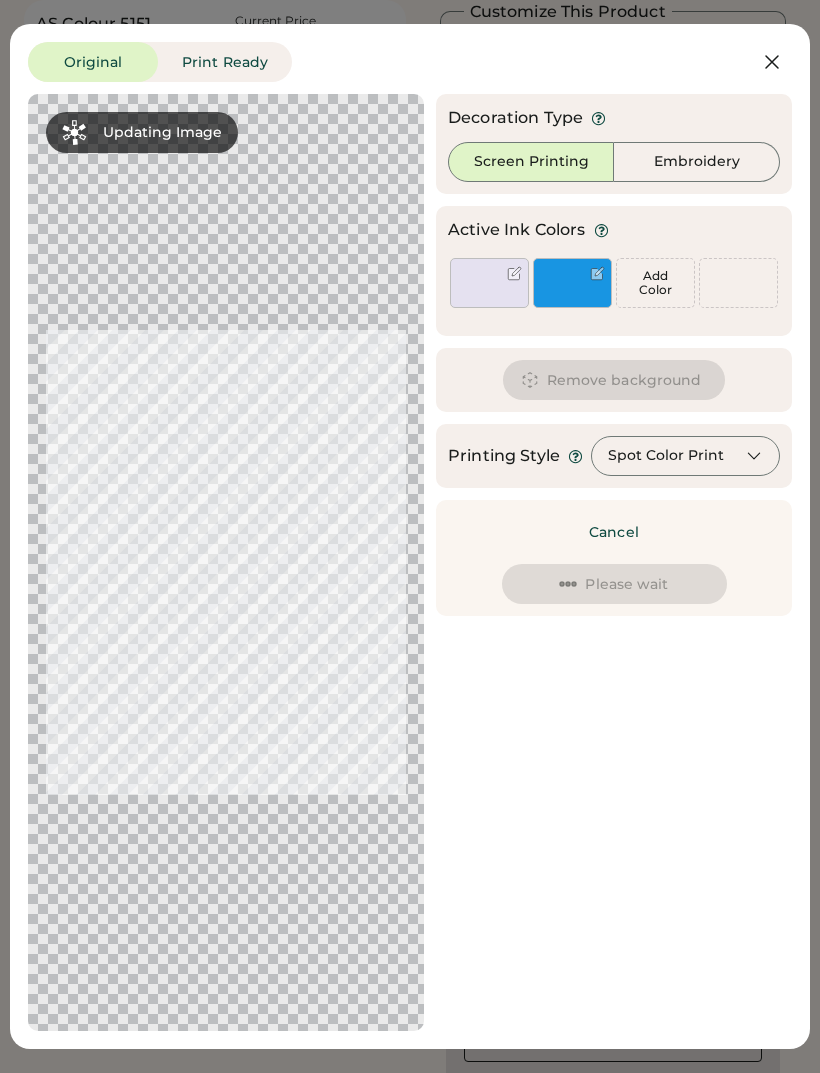 click on "Printing Style Spot Color Print" at bounding box center (614, 456) 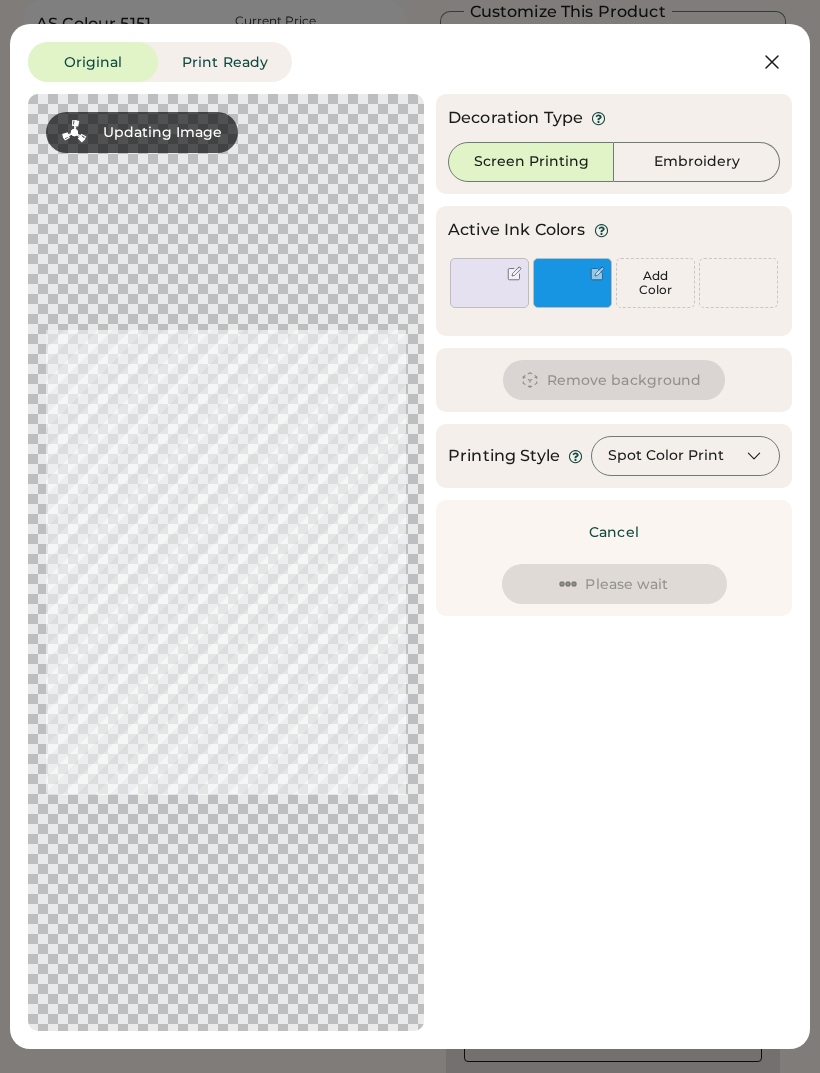 click on "Spot Color Print" at bounding box center [685, 456] 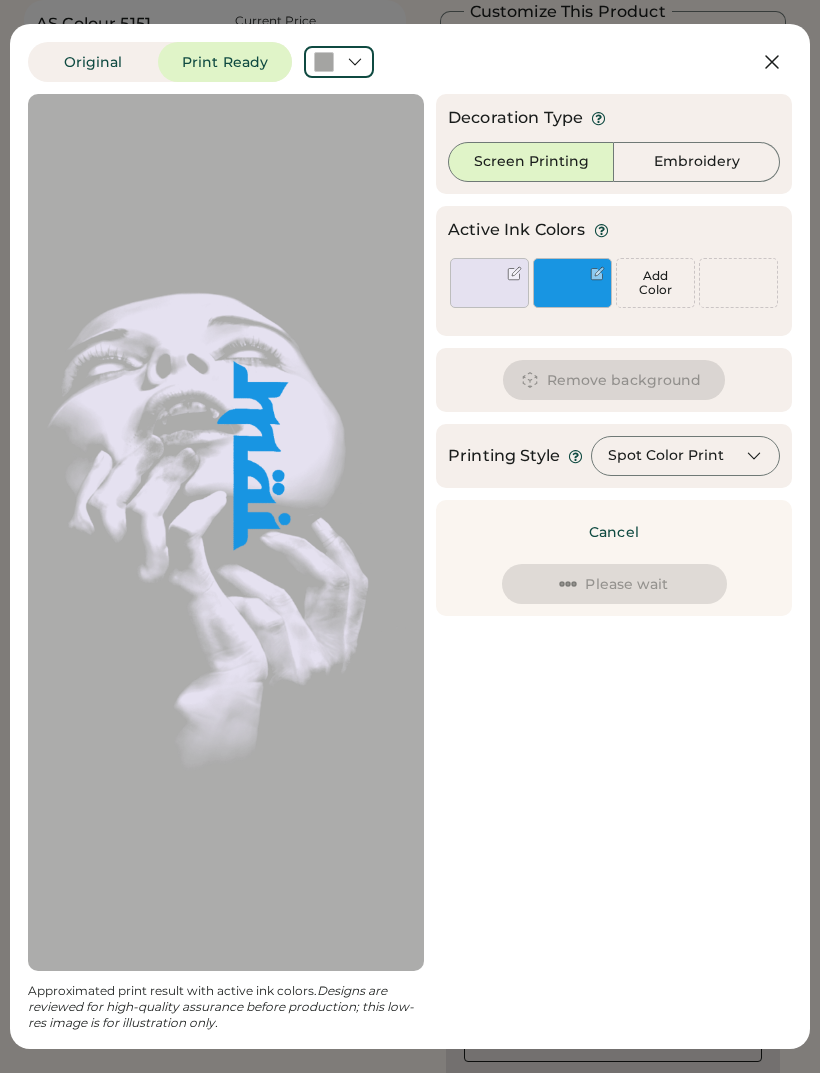 click on "Spot Color Print" at bounding box center [685, 456] 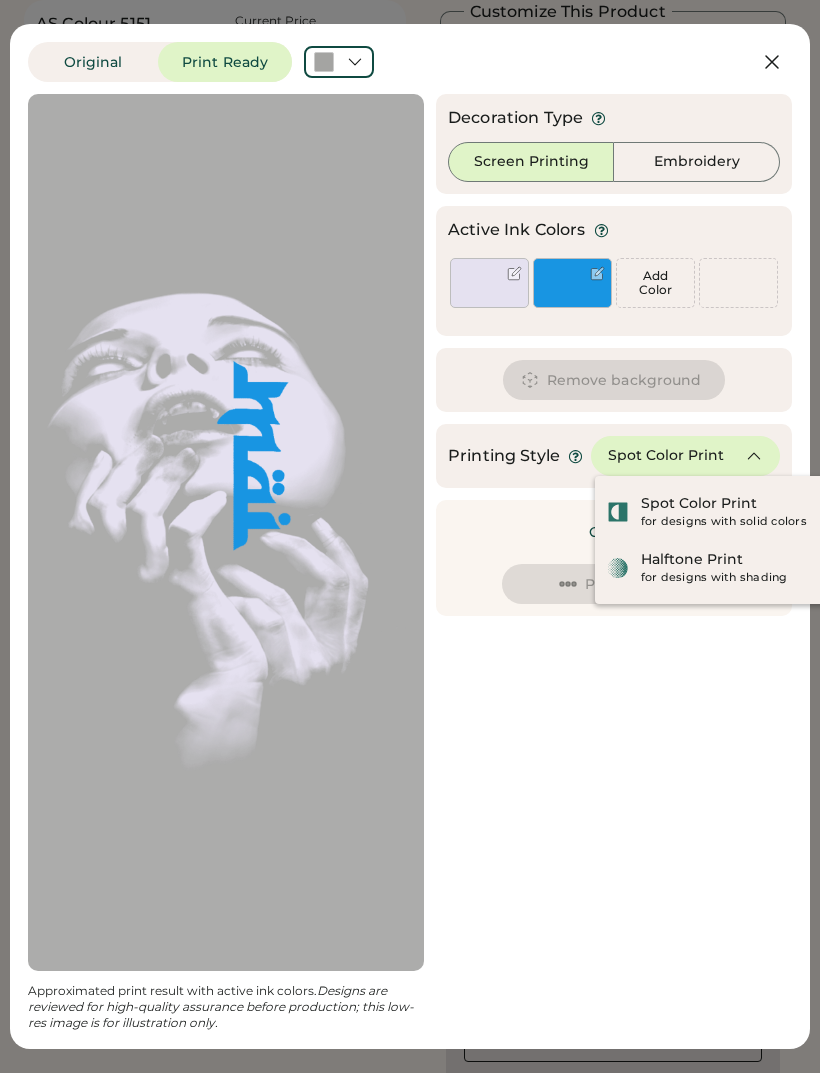click on "for designs with shading" at bounding box center (737, 578) 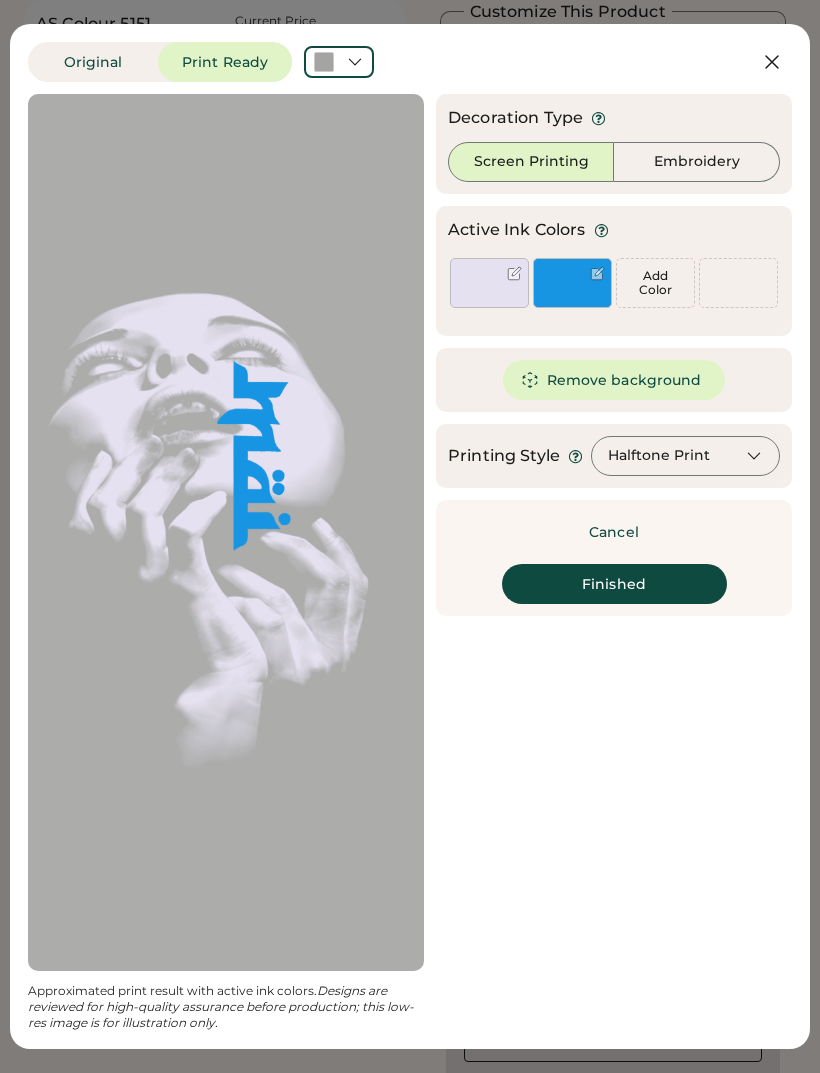 click on "Finished" at bounding box center [614, 584] 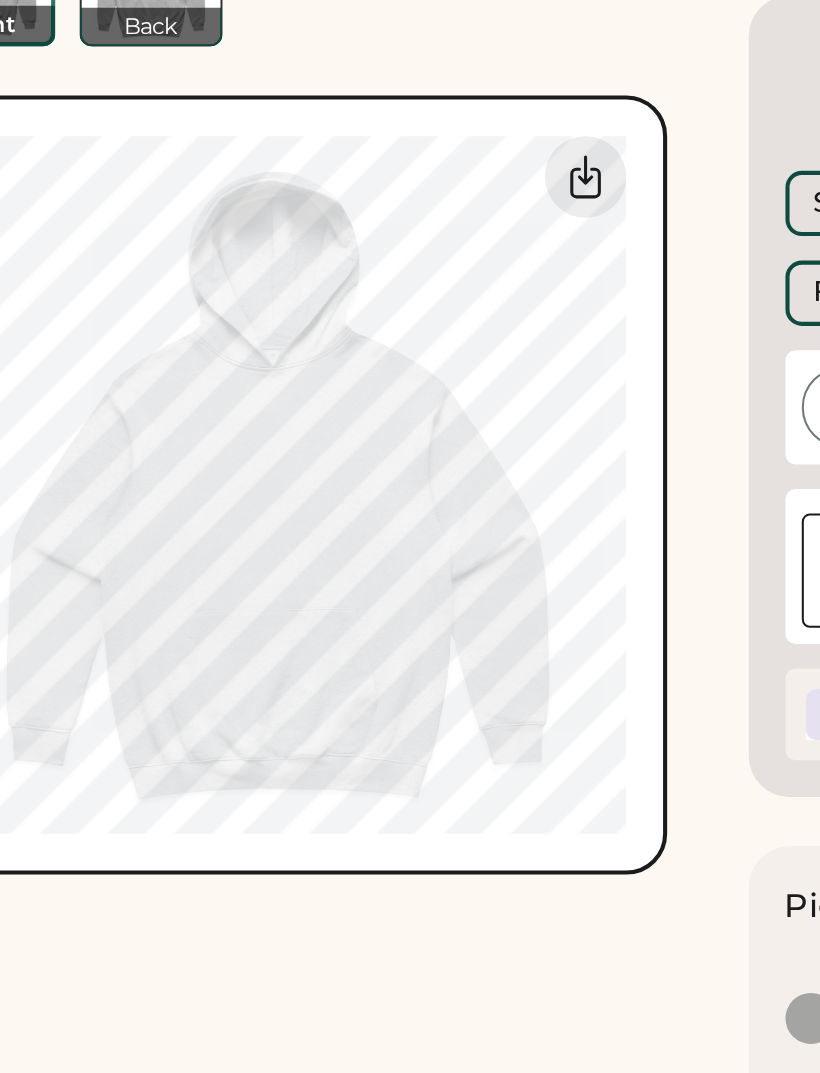 click on "AS Colour 5151 Made Hood Current Price $50.65 Each |  [POSTAL_CODE]       Get a Quick Quote Front Back Switch to back    My uploaded designs Upload new design
SVG, Ai, PDF, EPS, PSD Non-preferred files:
PNG, JPG, TIFF Max File Size: 25MB    Guidelines are approximate; our team will confirm the correct placement. 0% 0%" at bounding box center (215, 1042) 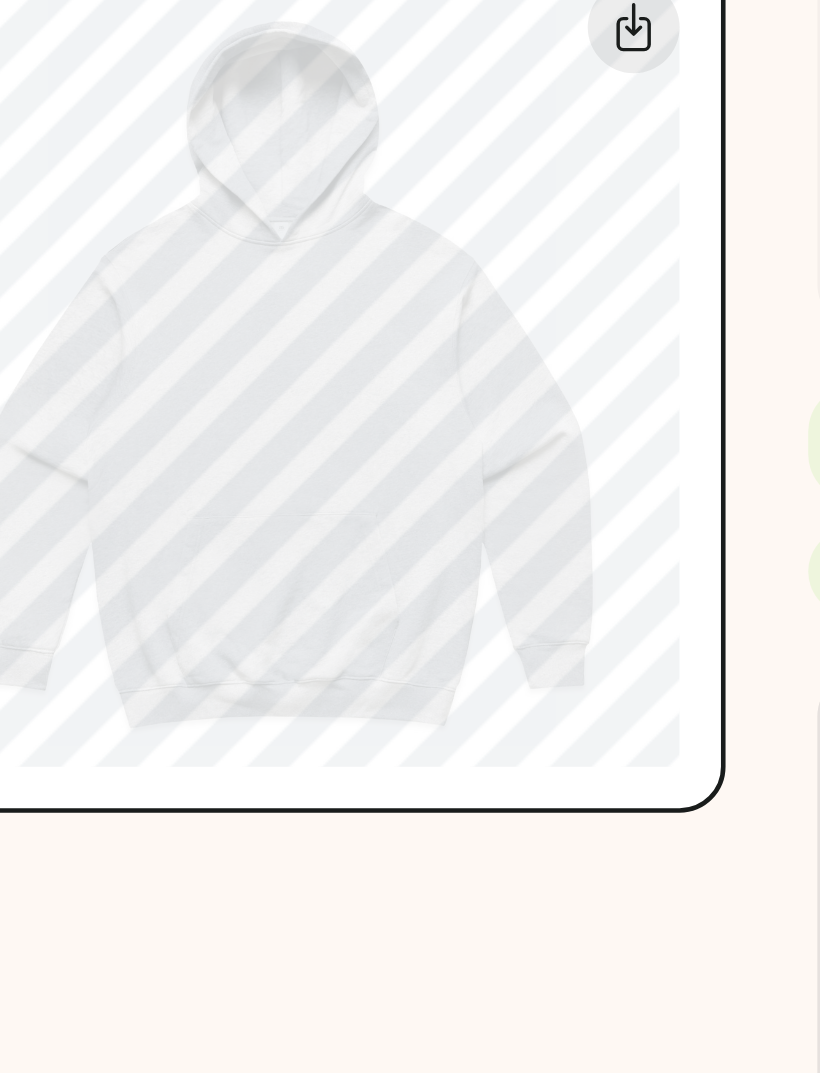 scroll, scrollTop: 0, scrollLeft: 0, axis: both 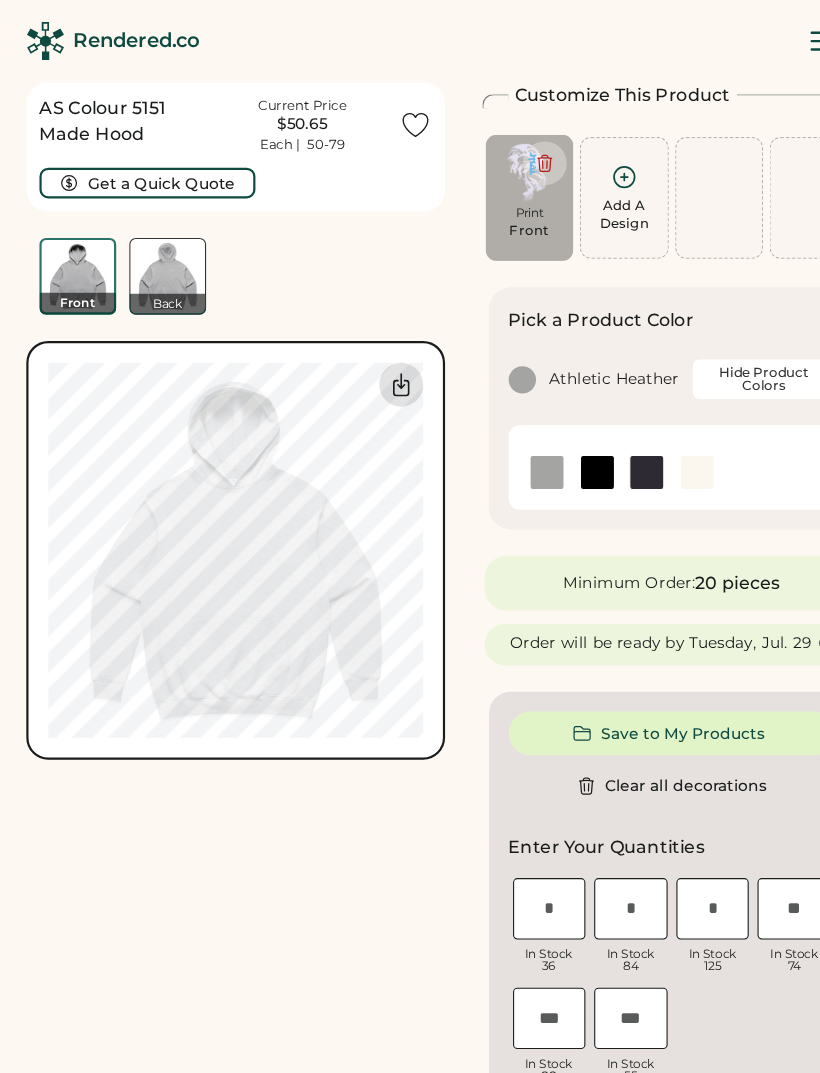 click at bounding box center [366, 351] 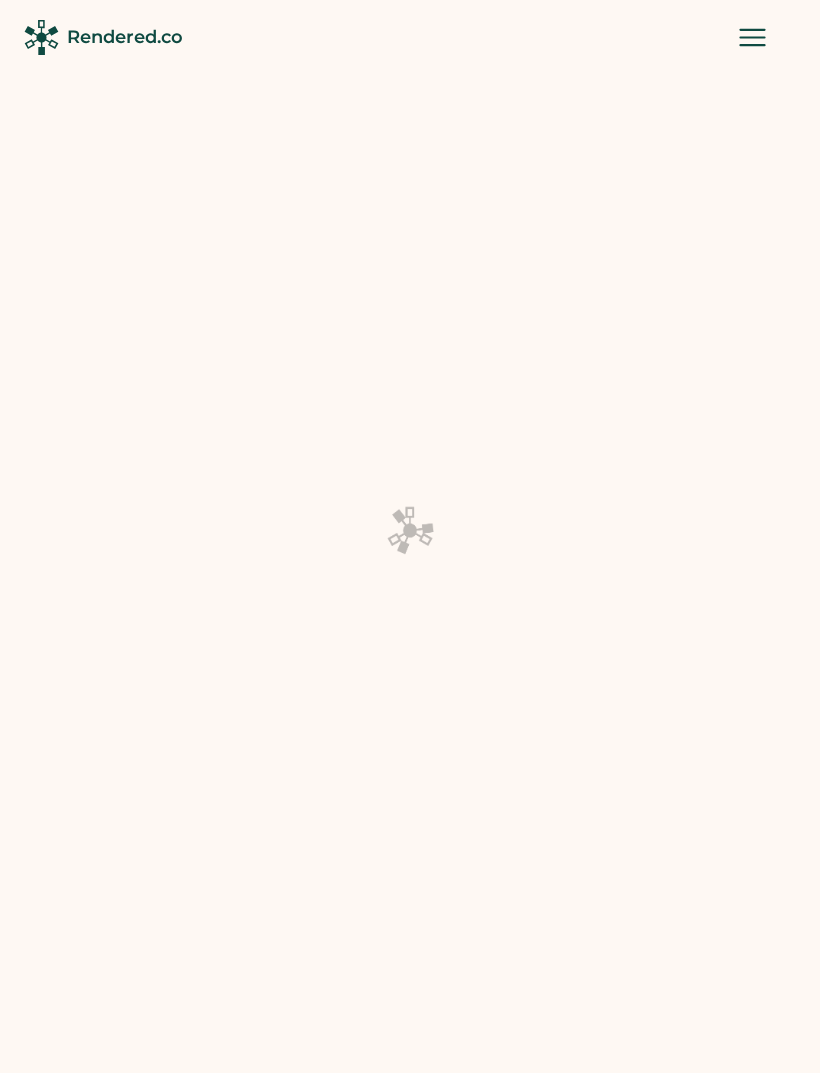 scroll, scrollTop: 0, scrollLeft: 0, axis: both 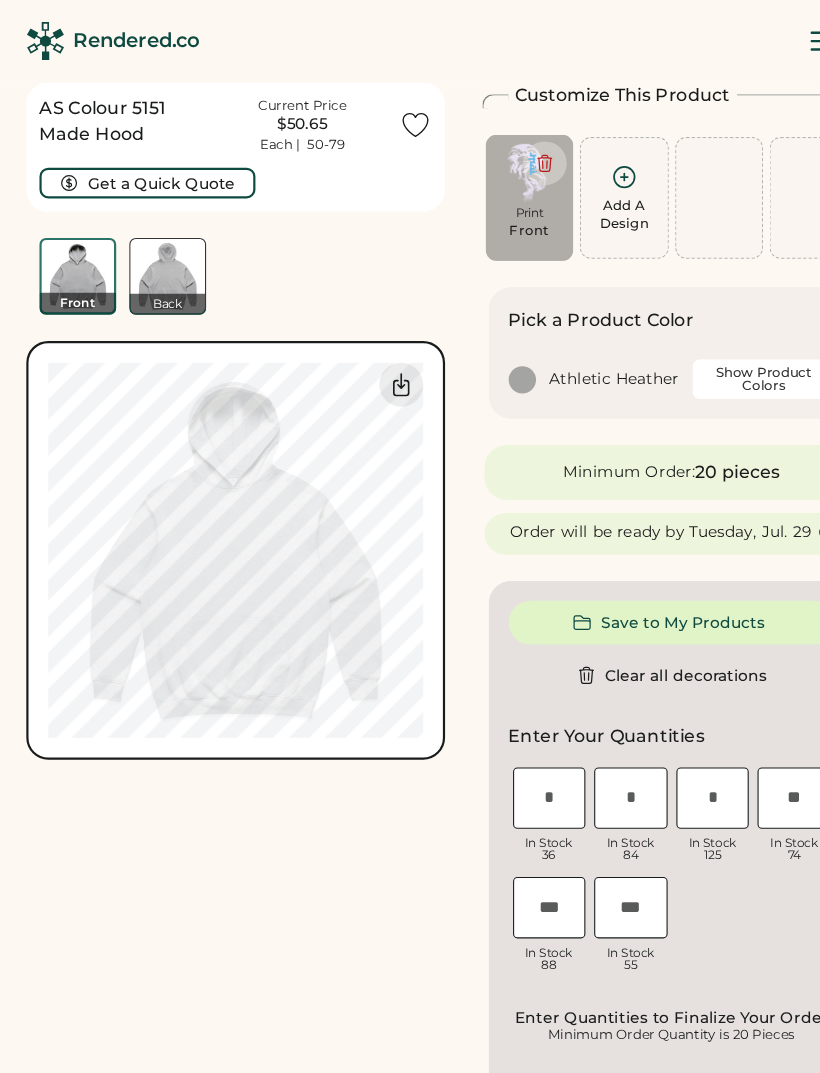 click on "Show Product Colors" at bounding box center (697, 346) 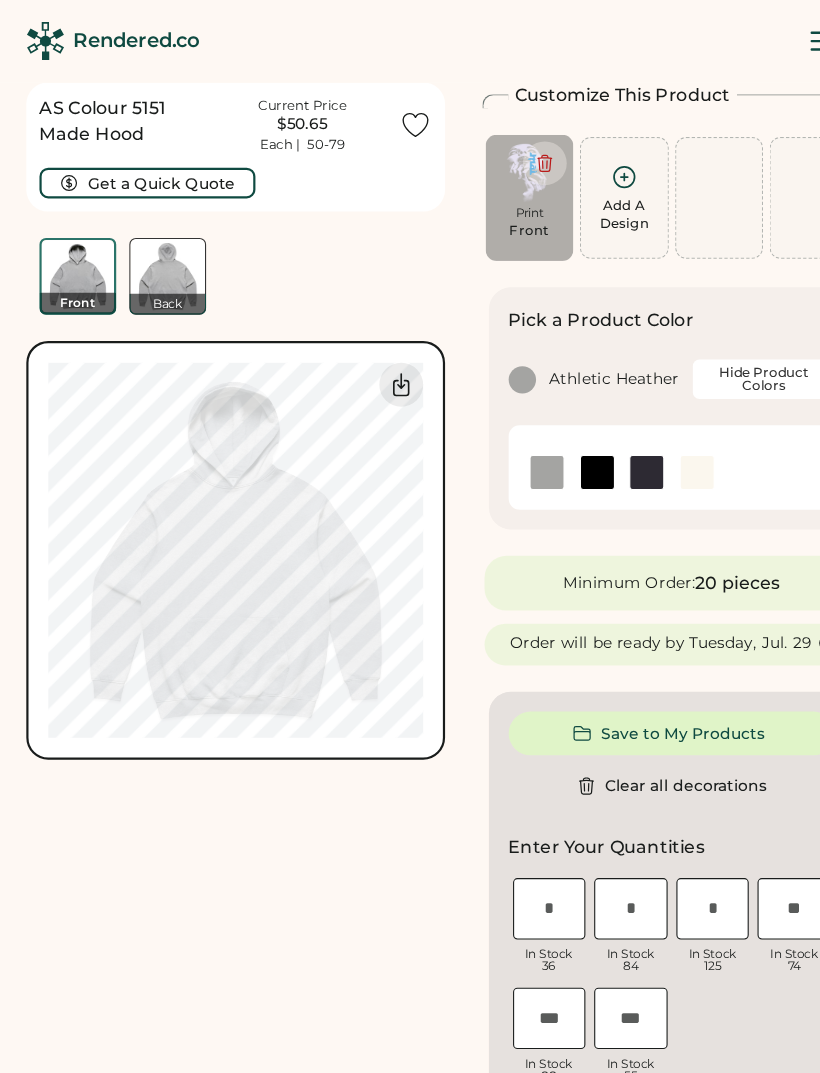 click at bounding box center (545, 431) 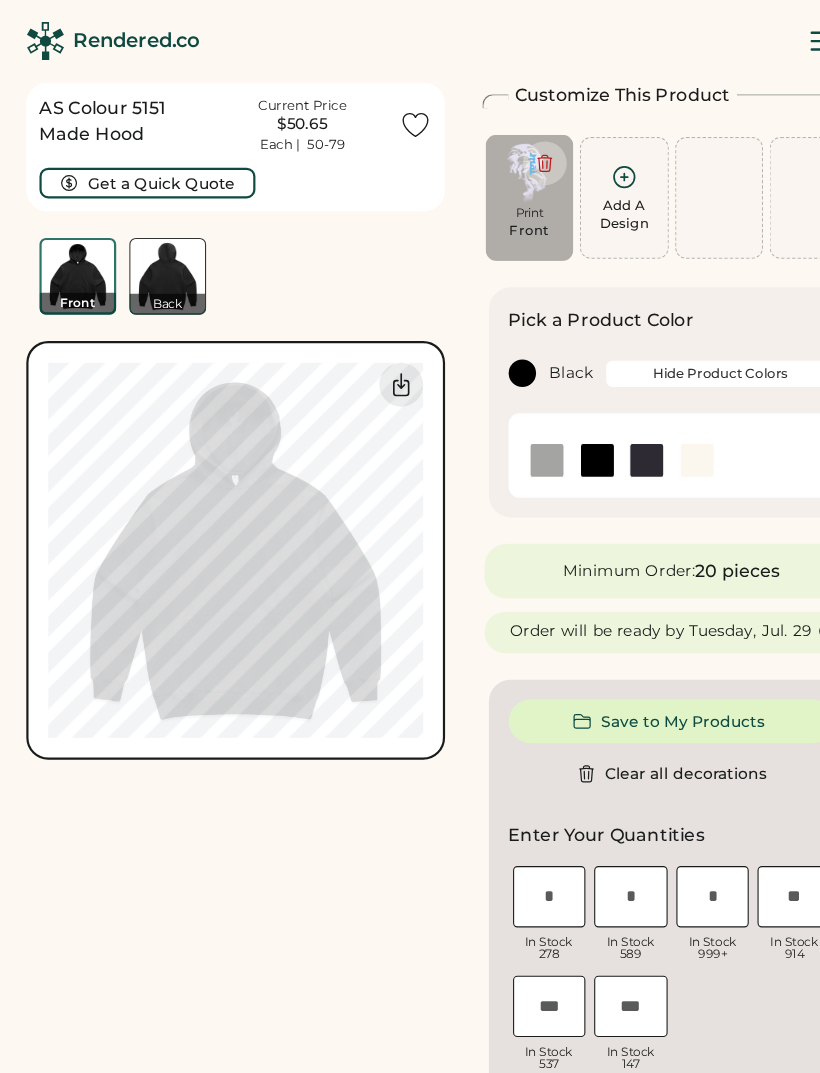 click at bounding box center [636, 420] 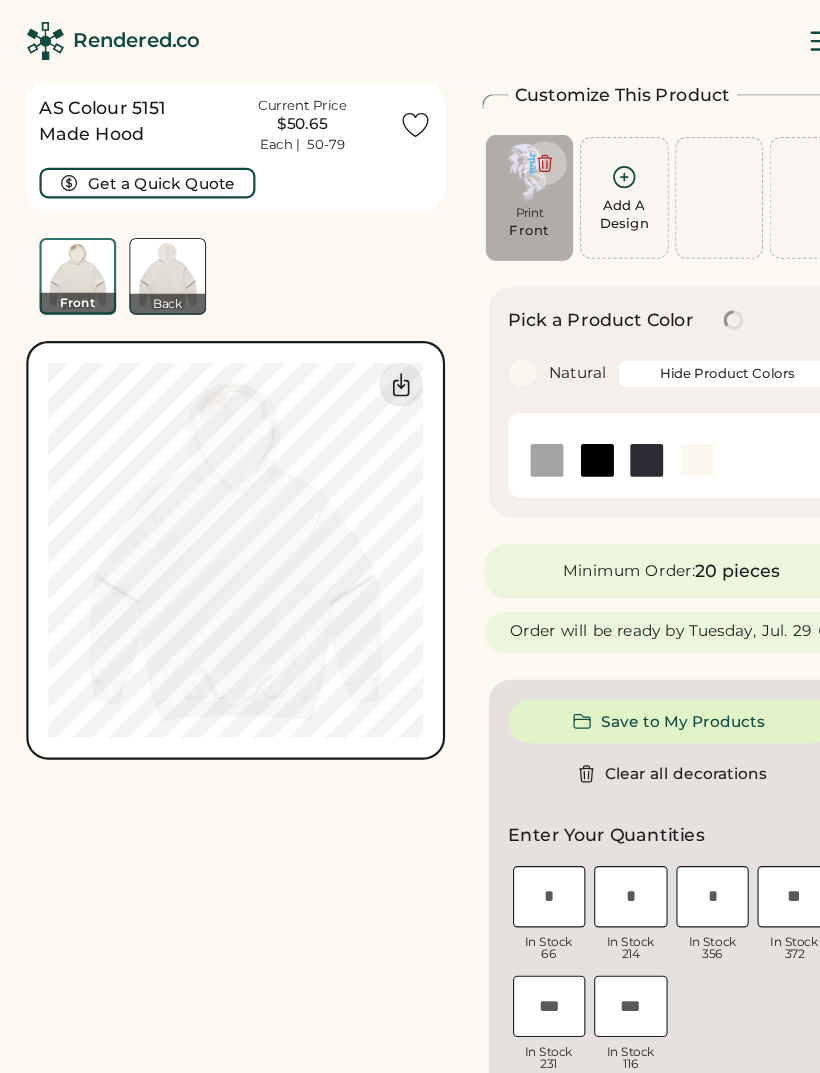 click at bounding box center [590, 420] 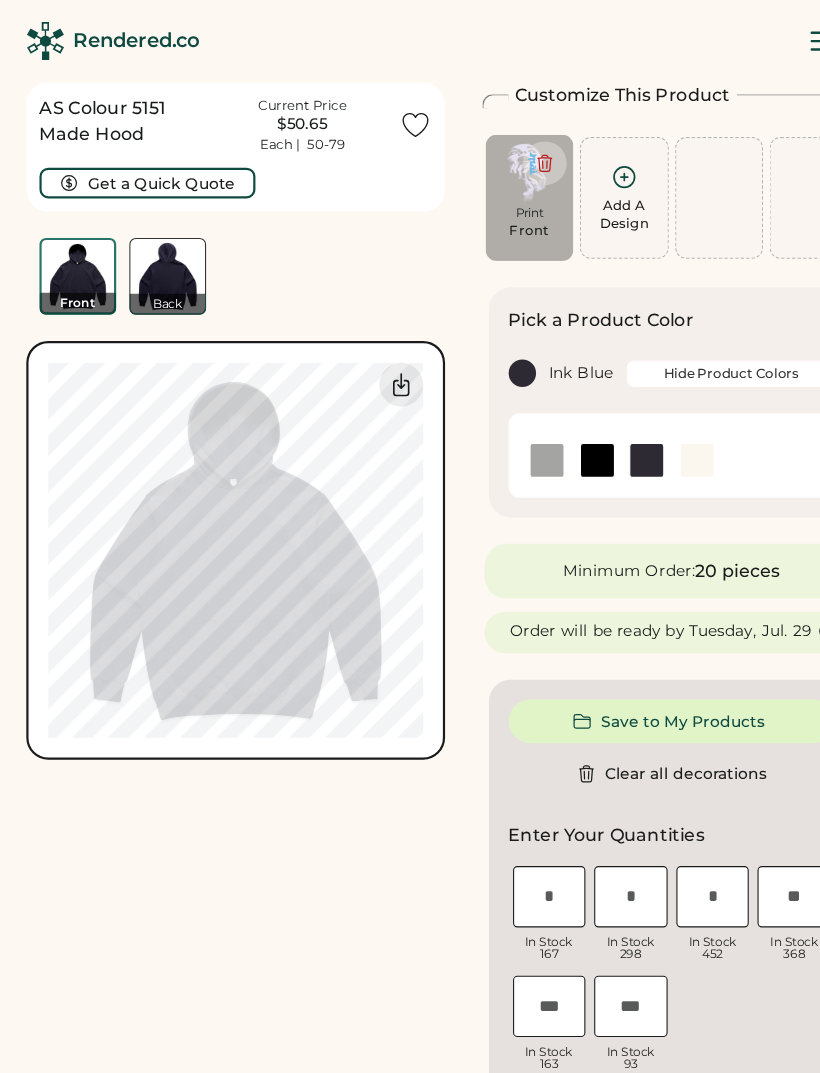 click at bounding box center [545, 420] 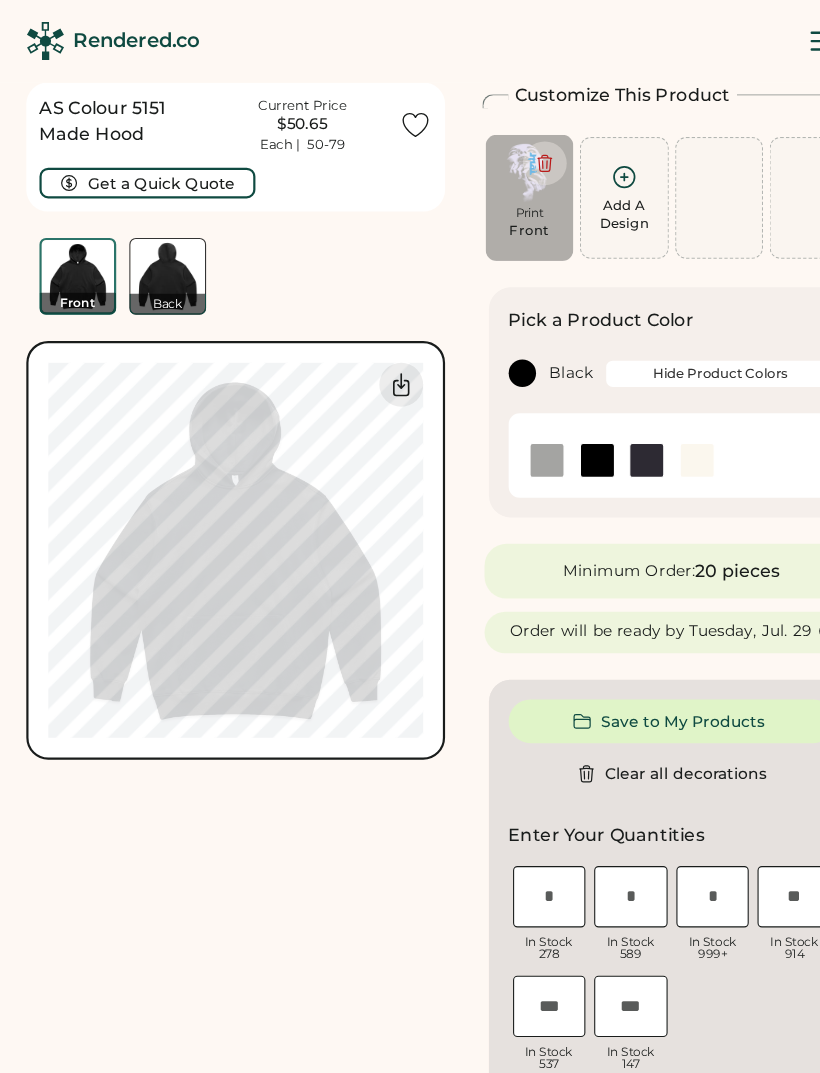 click at bounding box center (499, 420) 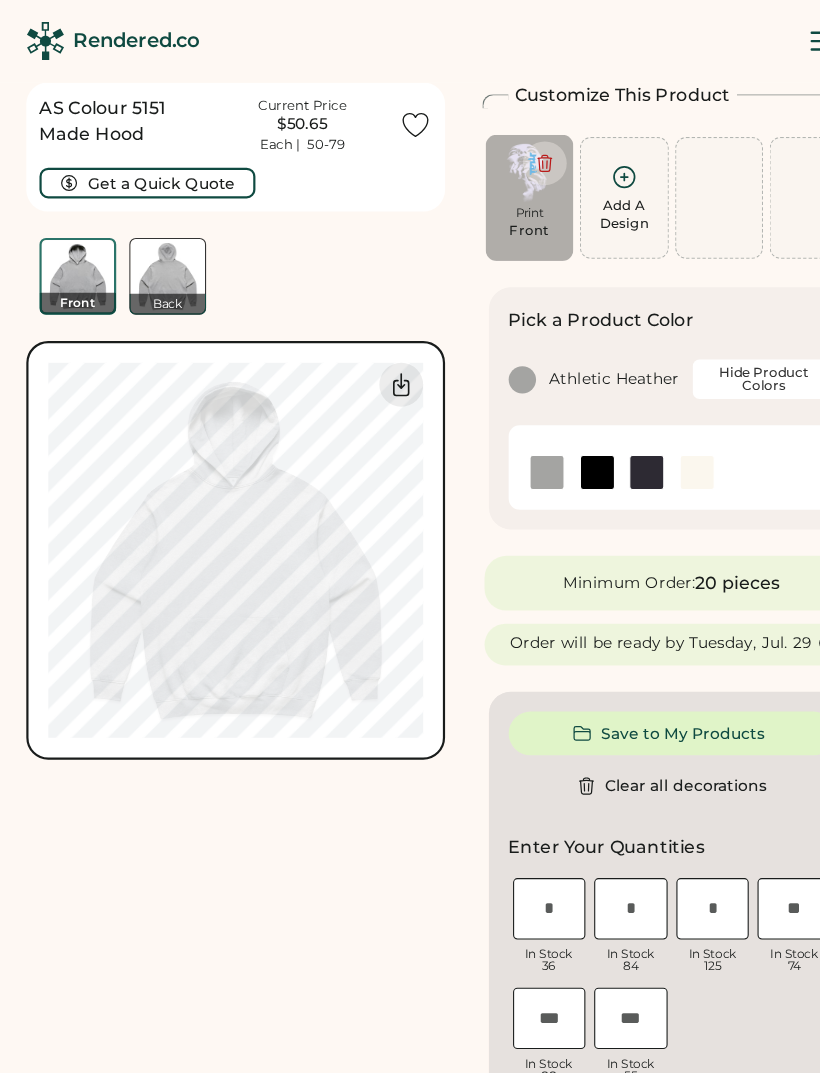 click at bounding box center (545, 431) 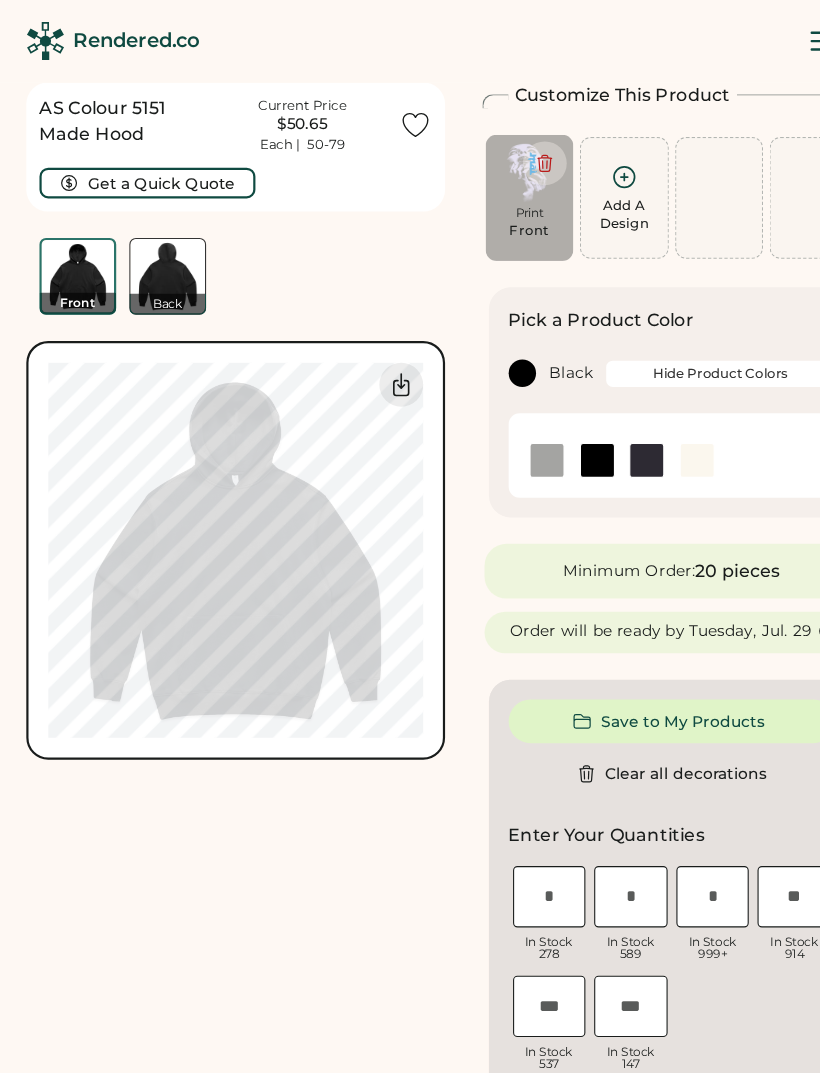 click at bounding box center (636, 420) 